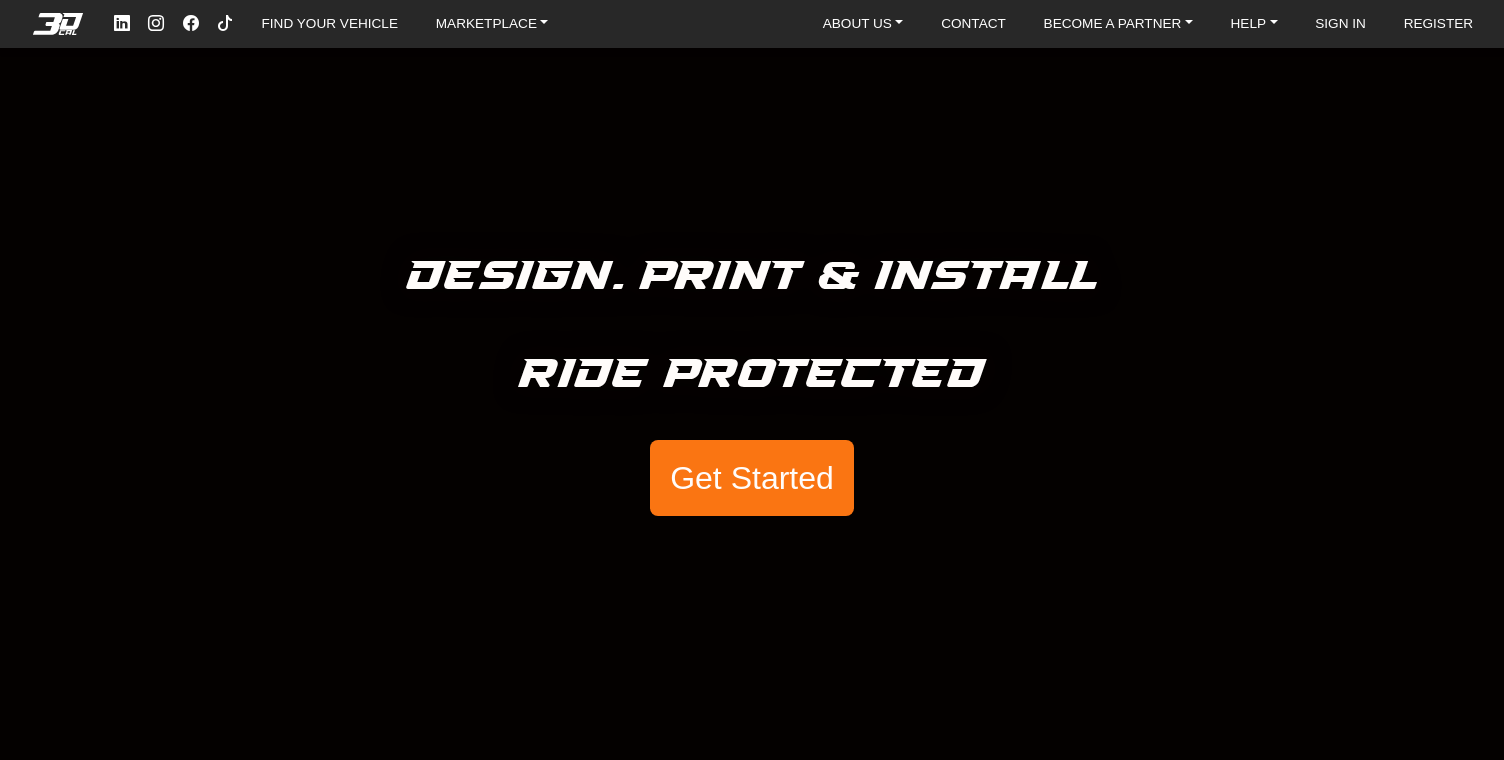 scroll, scrollTop: 0, scrollLeft: 0, axis: both 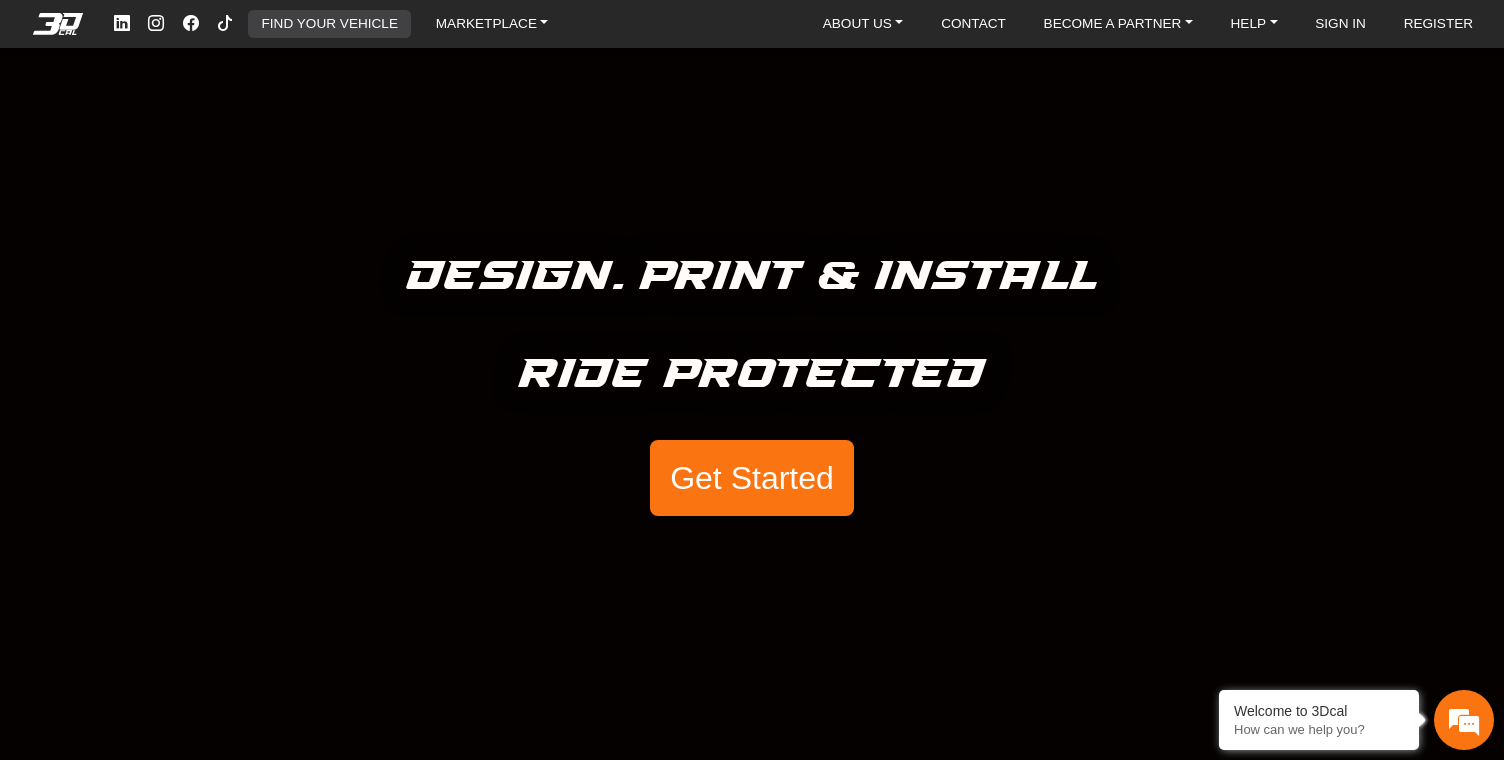 click on "FIND YOUR VEHICLE" at bounding box center [330, 24] 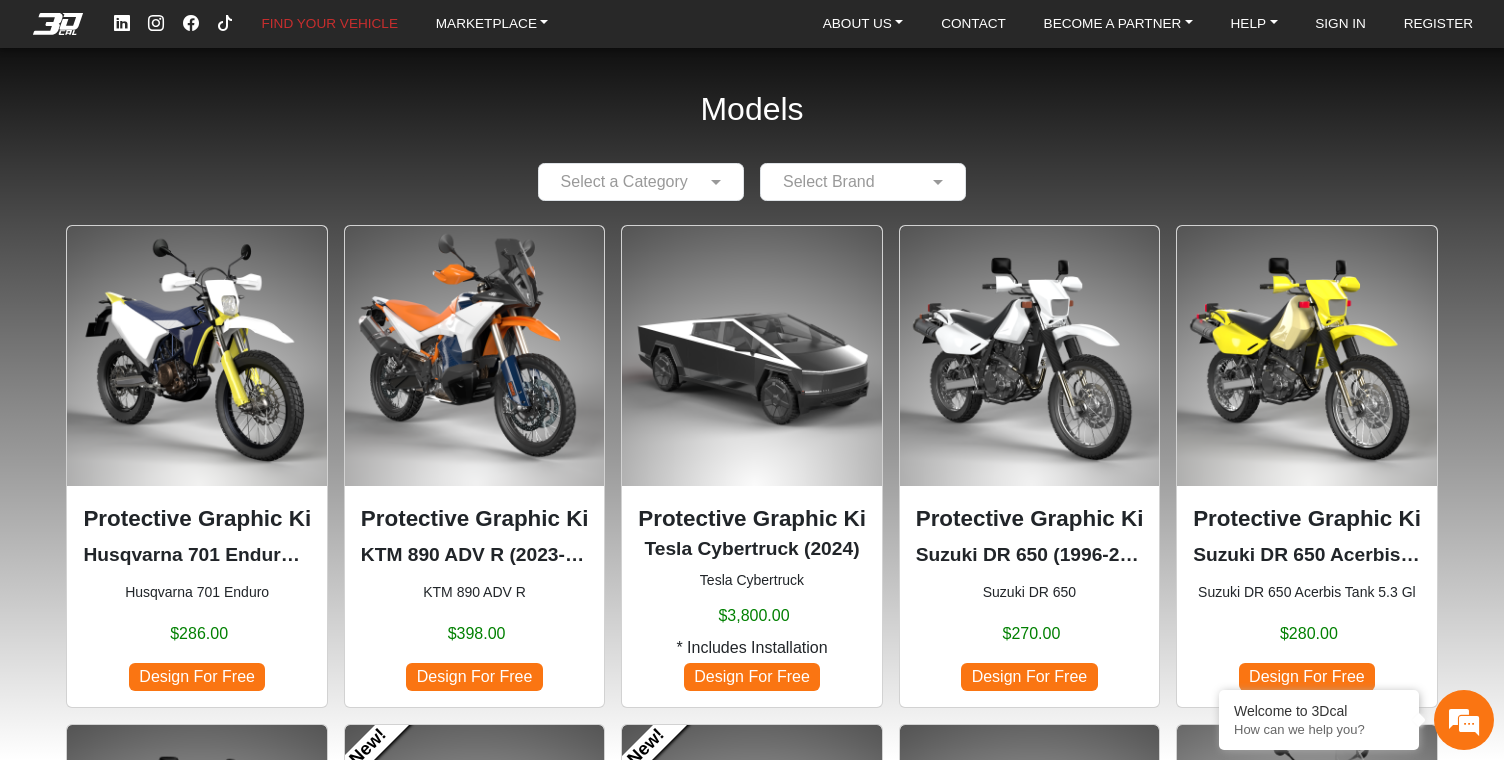 click at bounding box center (621, 182) 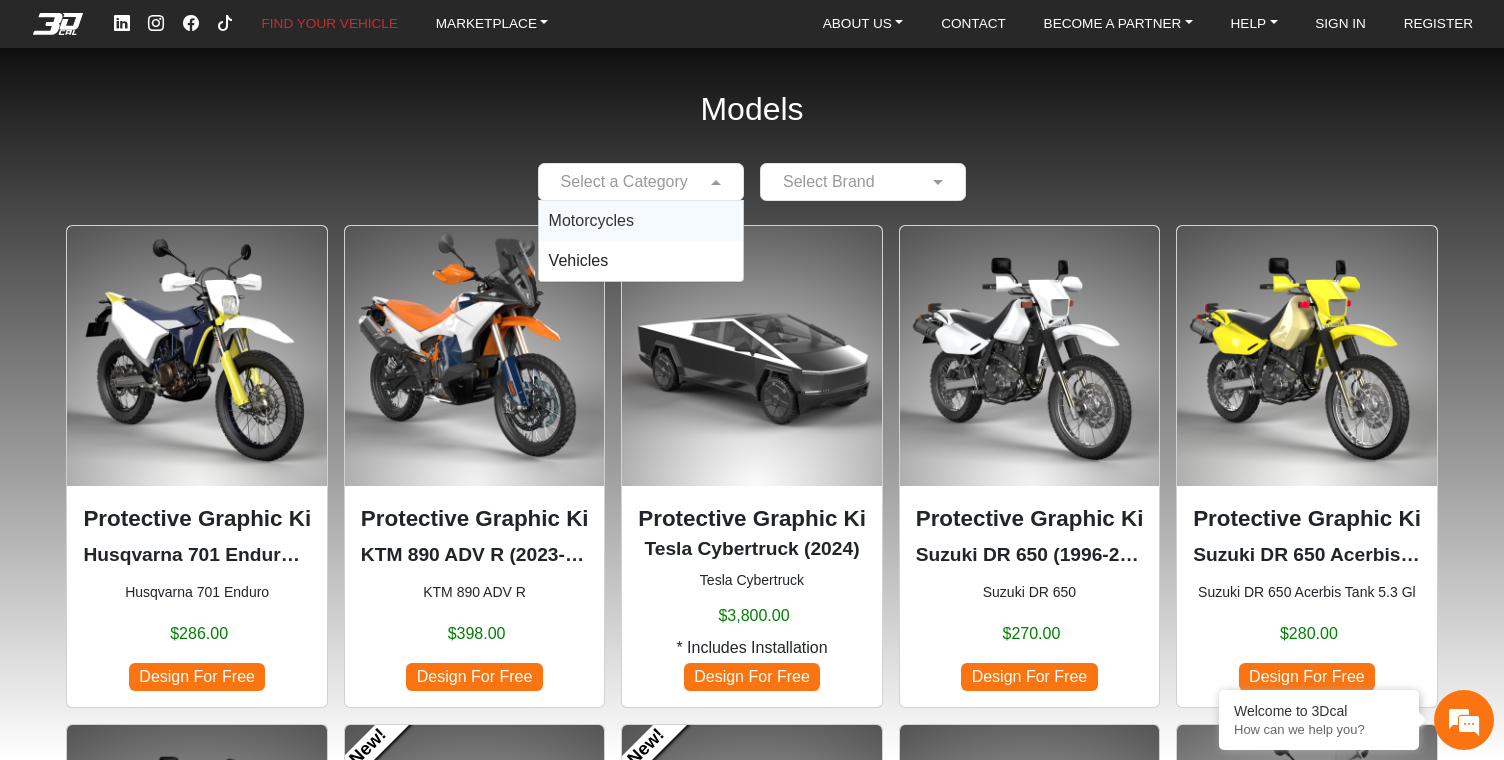 click on "Motorcycles" at bounding box center [591, 220] 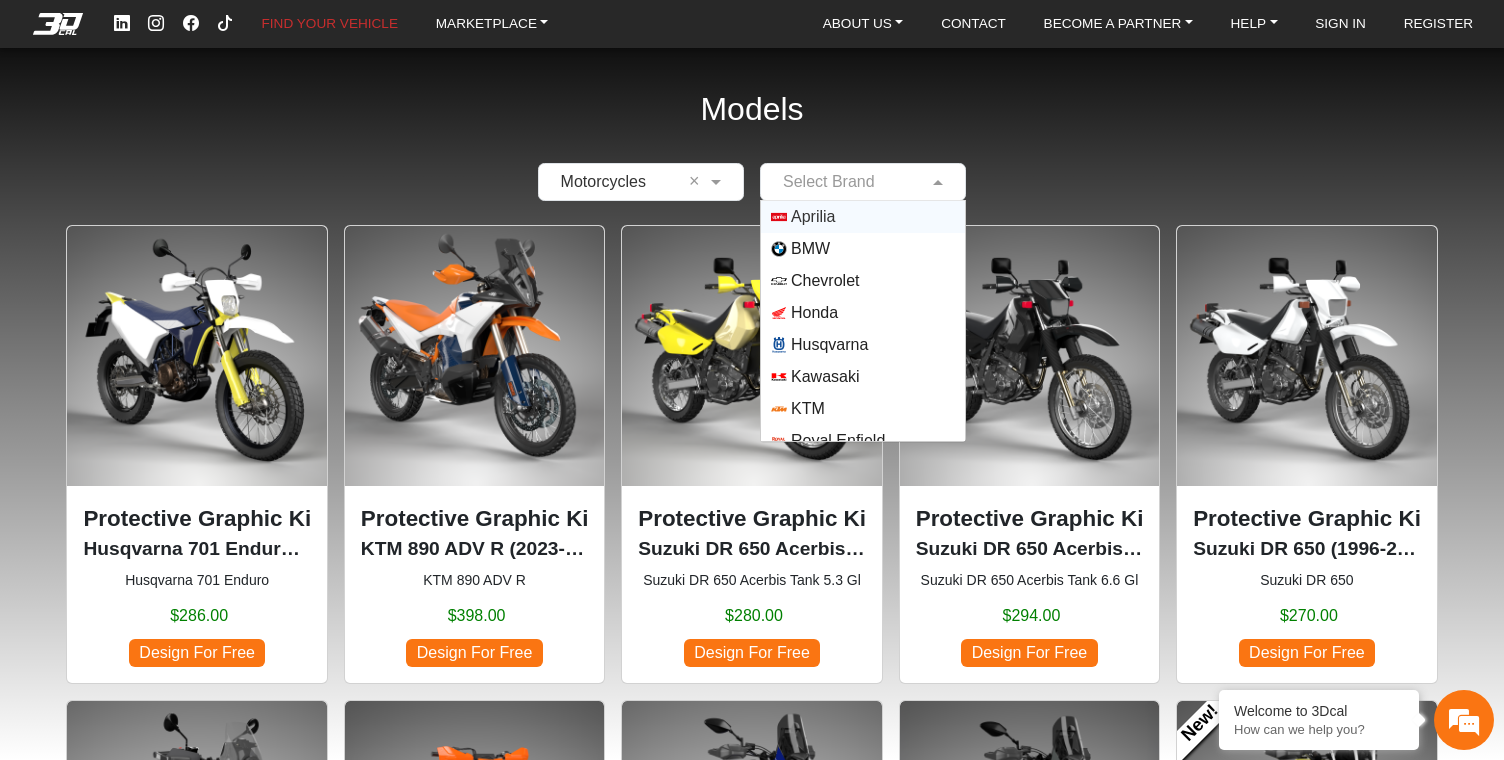 click at bounding box center (843, 182) 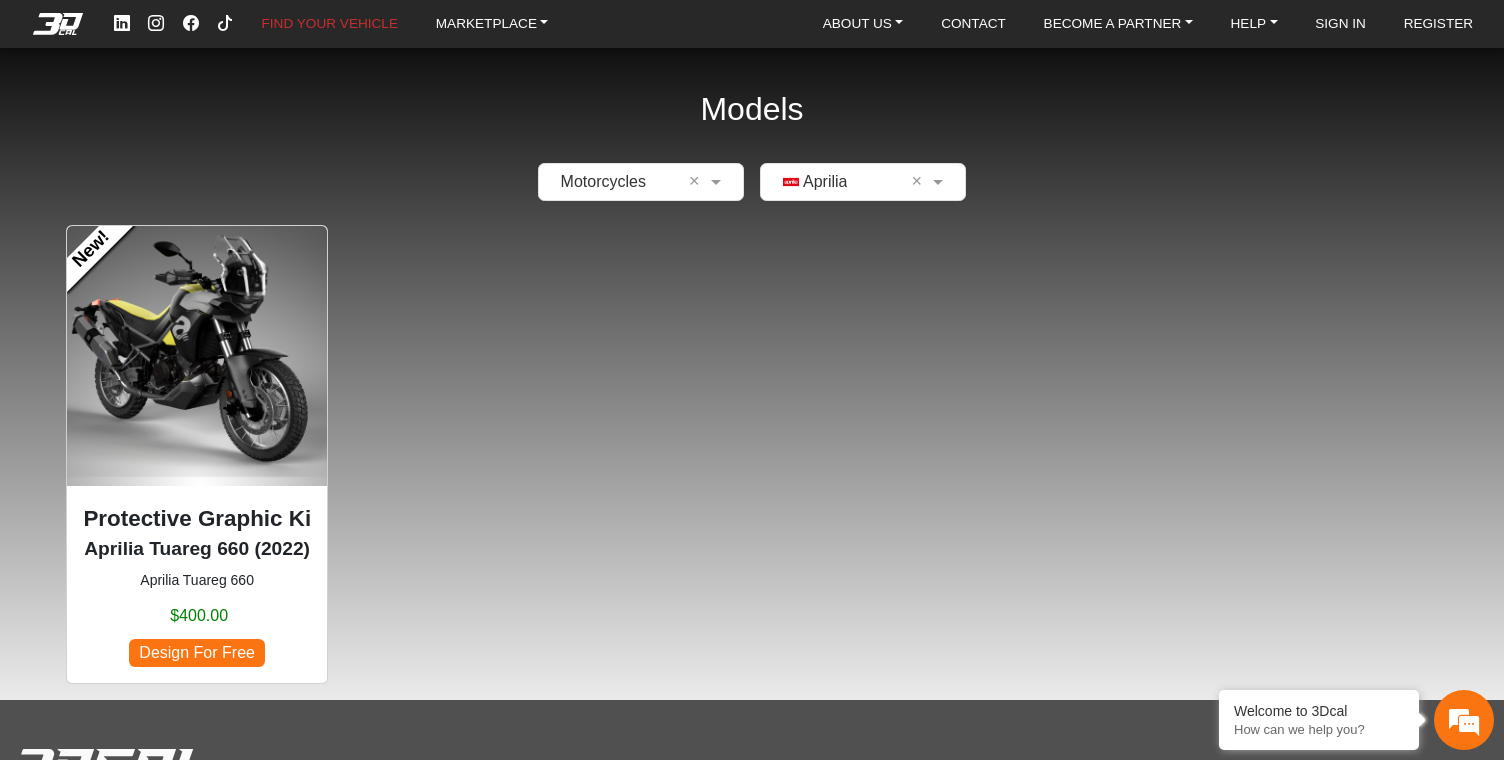 click on "Design For Free" 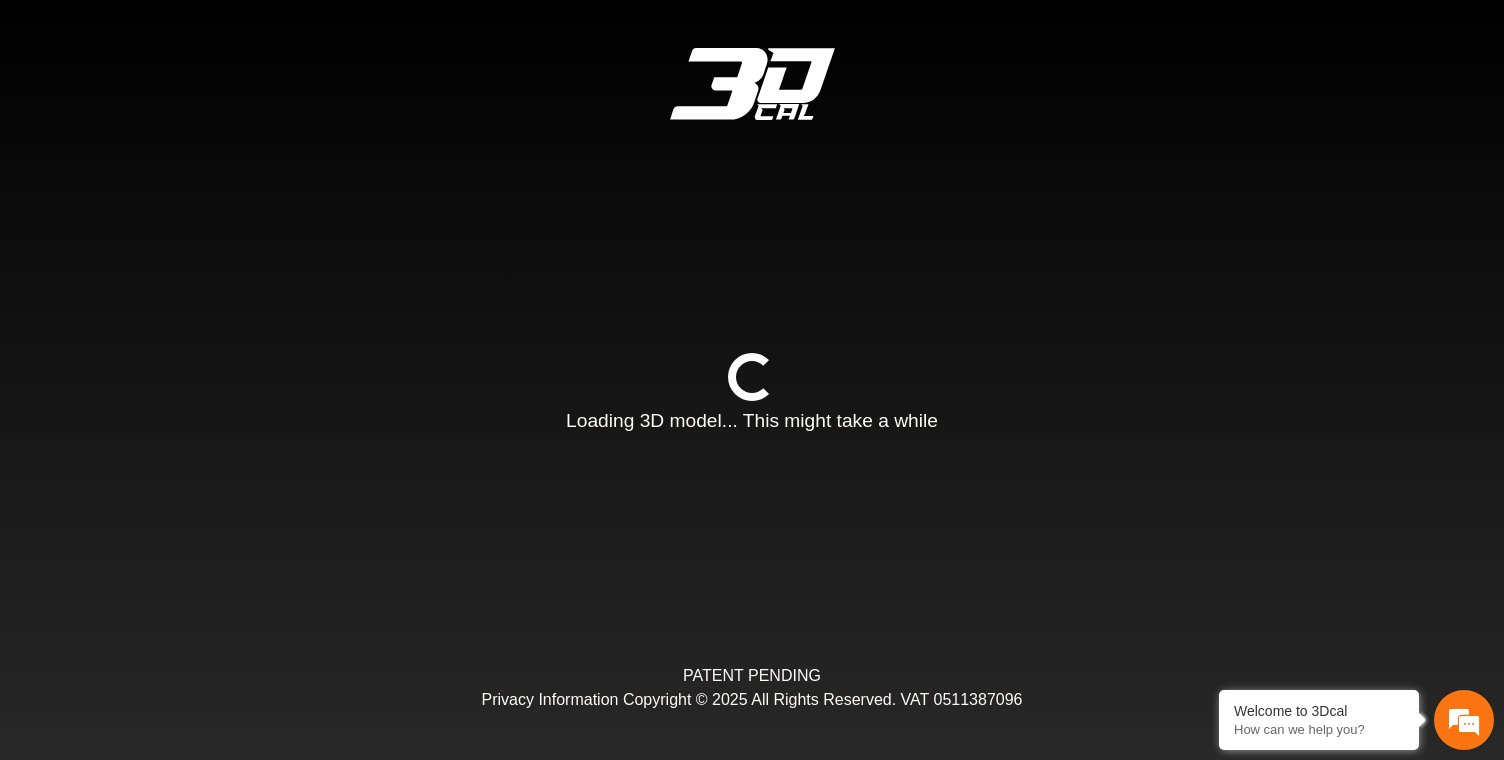 type on "*" 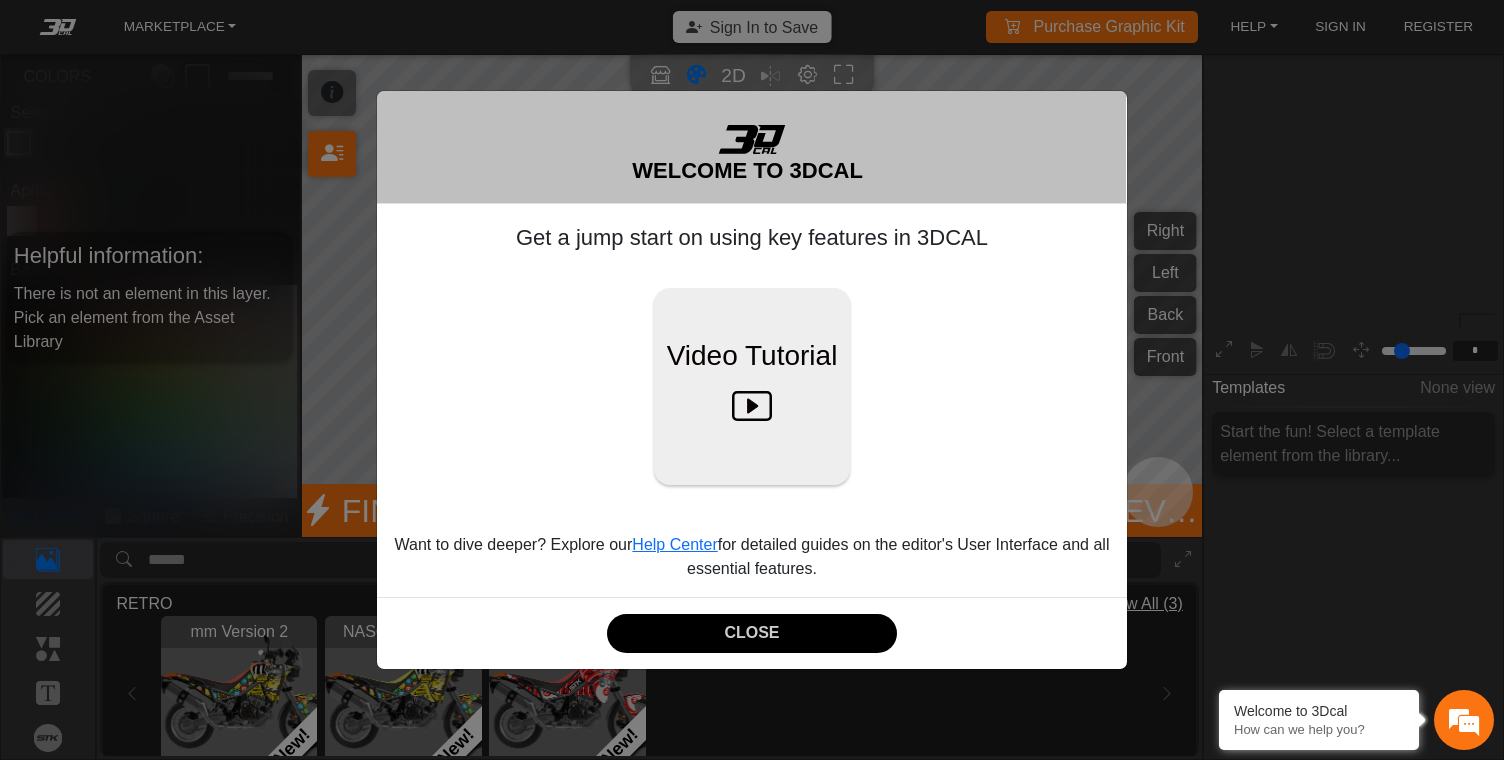 scroll, scrollTop: 237, scrollLeft: 227, axis: both 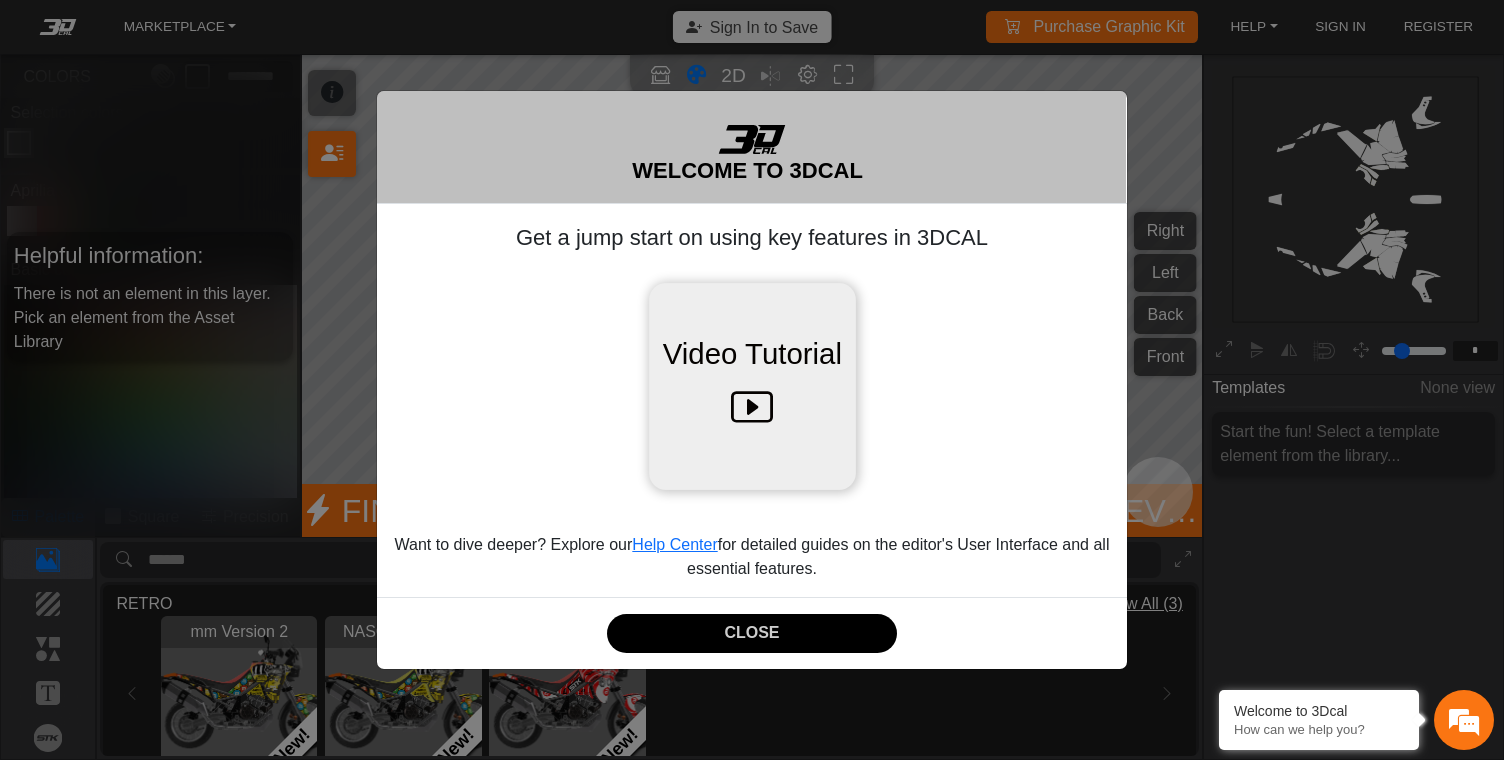click at bounding box center (752, 408) 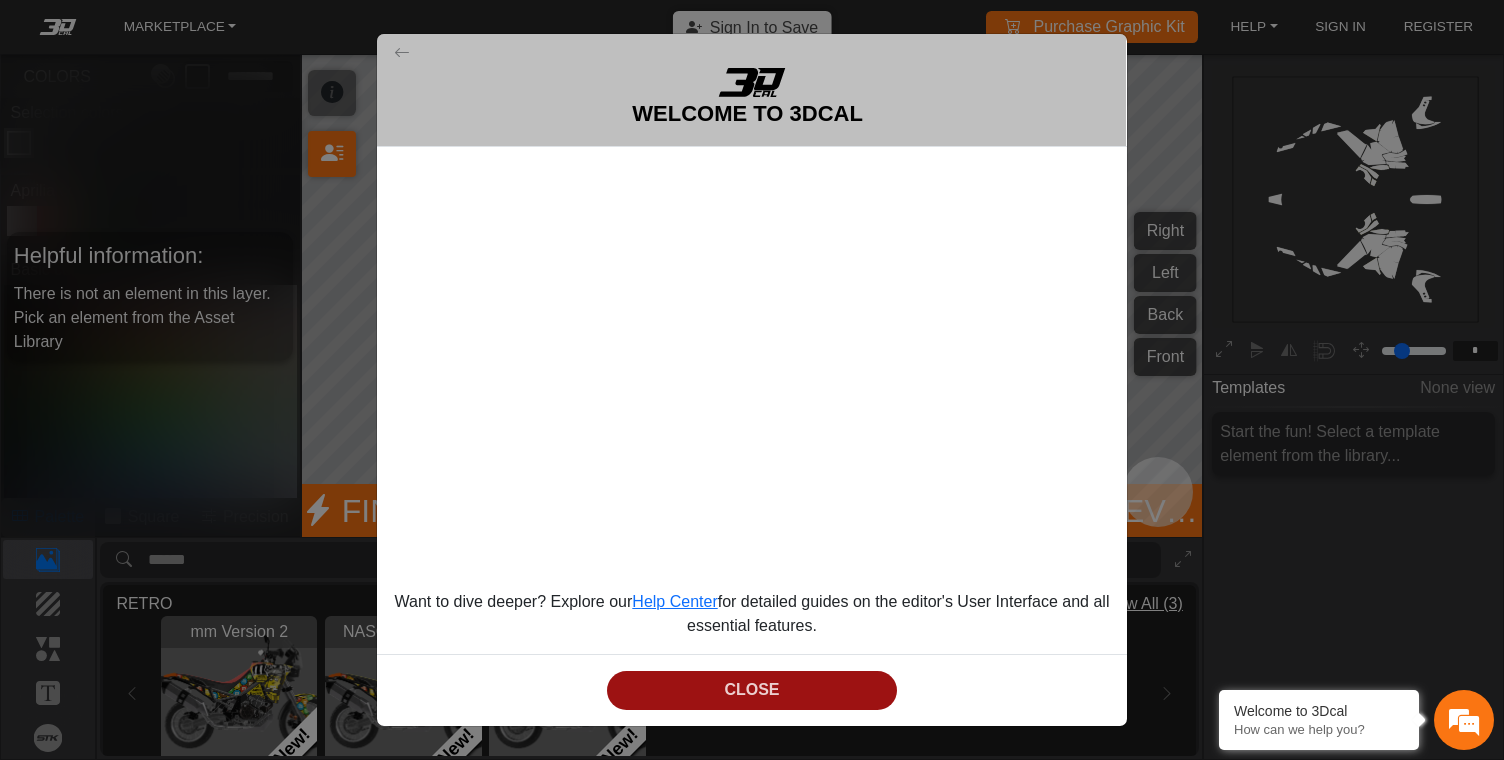click on "CLOSE" at bounding box center (752, 690) 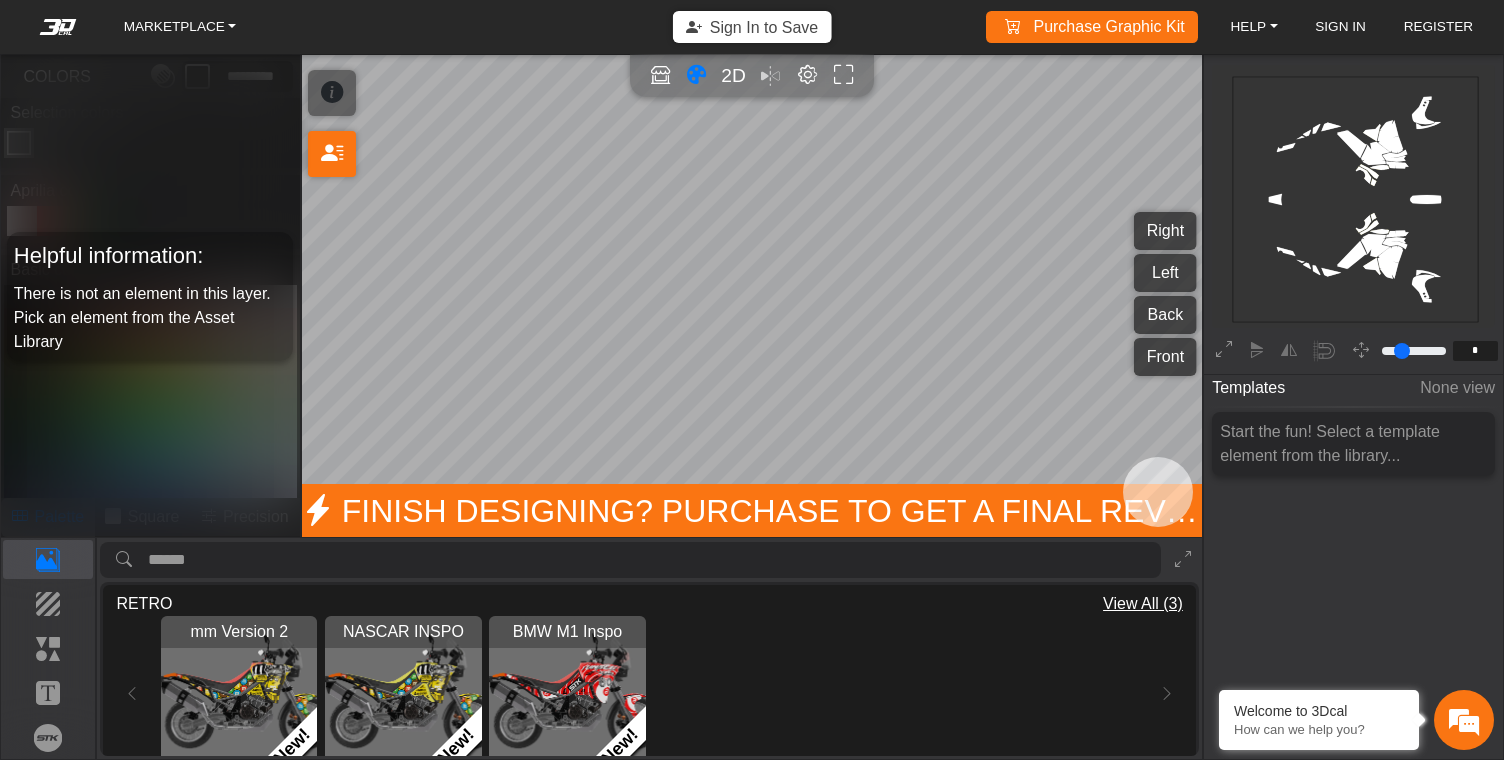 click on "background_wire_template_bg
decal_Tuareg660_right decal_Tuareg660_left decal_Tuareg660_back decal_Tuareg660_front text_Tuareg660_right text_Tuareg660_left text_Tuareg660_back text_Tuareg660_front brand_Tuareg660_right brand_Tuareg660_left brand_Tuareg660_back brand_Tuareg660_front Wire Template 0" 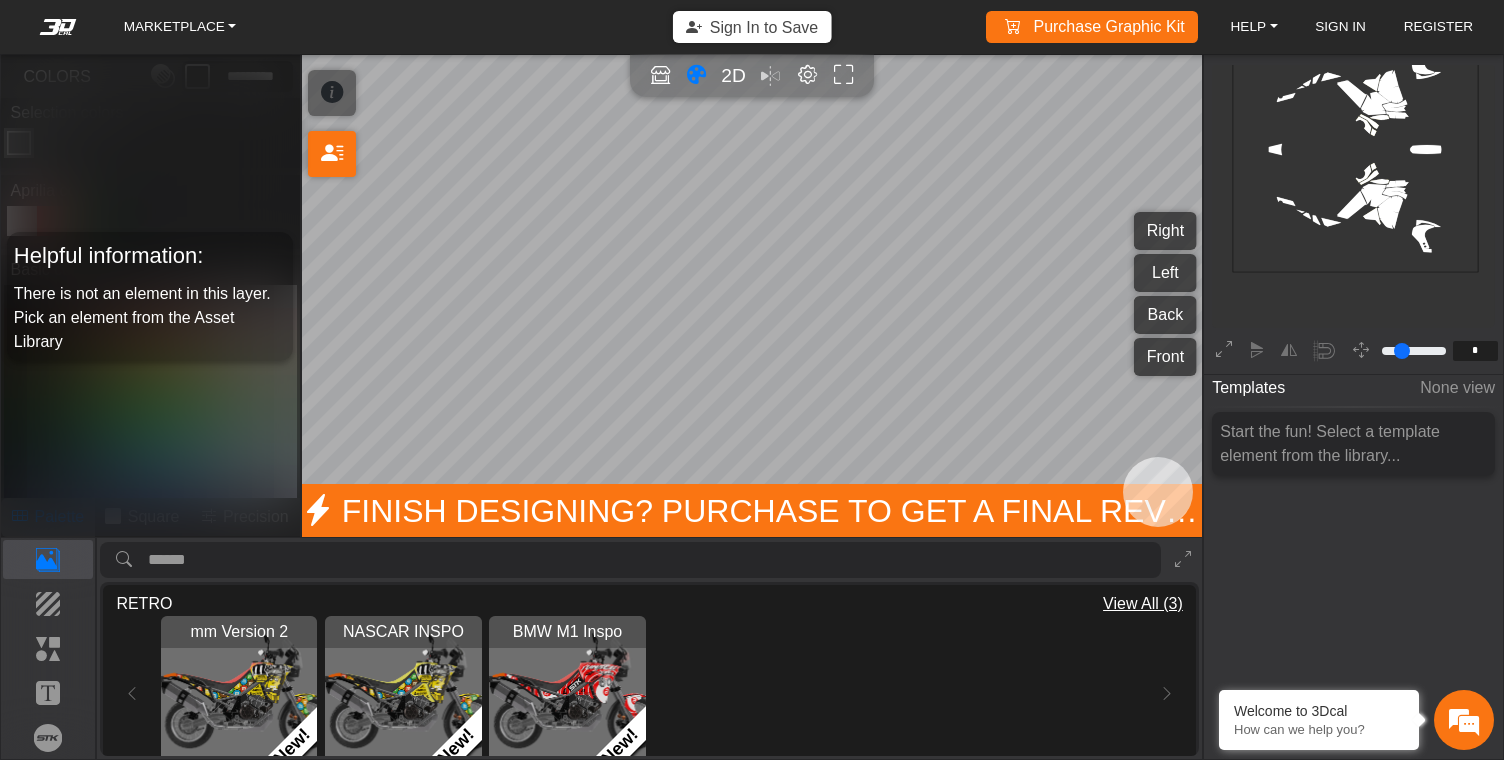 scroll, scrollTop: 292, scrollLeft: 227, axis: both 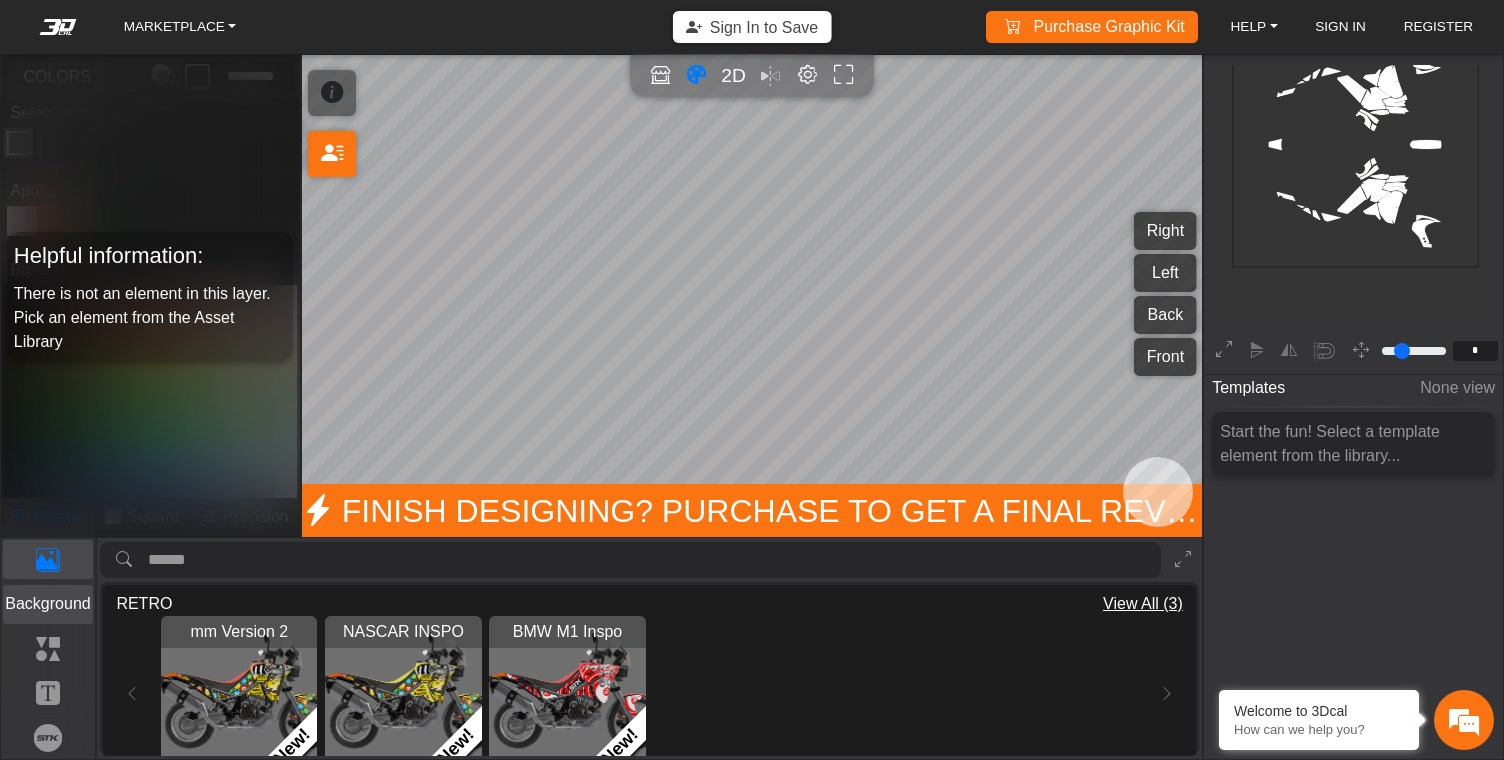 click on "Background" at bounding box center (48, 604) 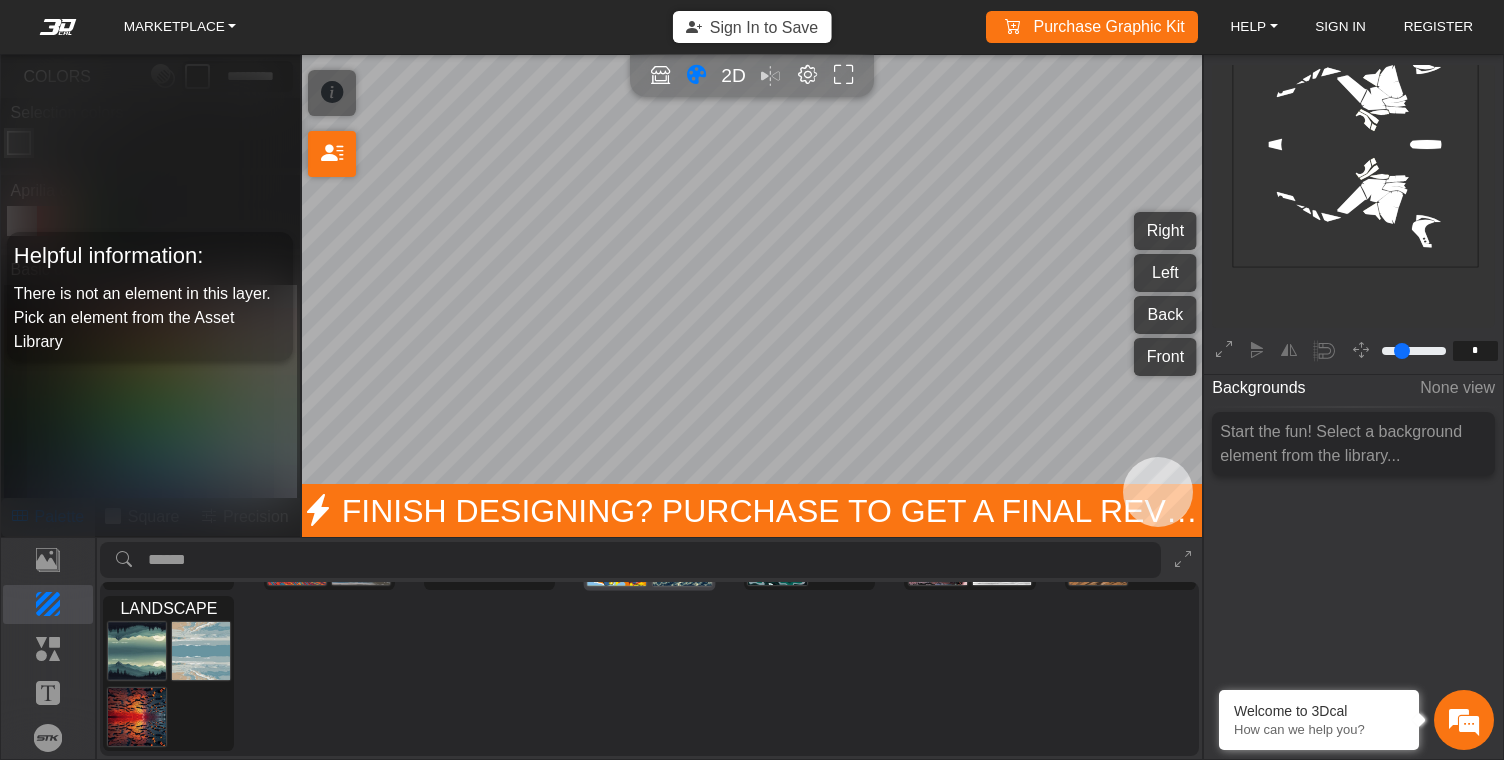 scroll, scrollTop: 99, scrollLeft: 0, axis: vertical 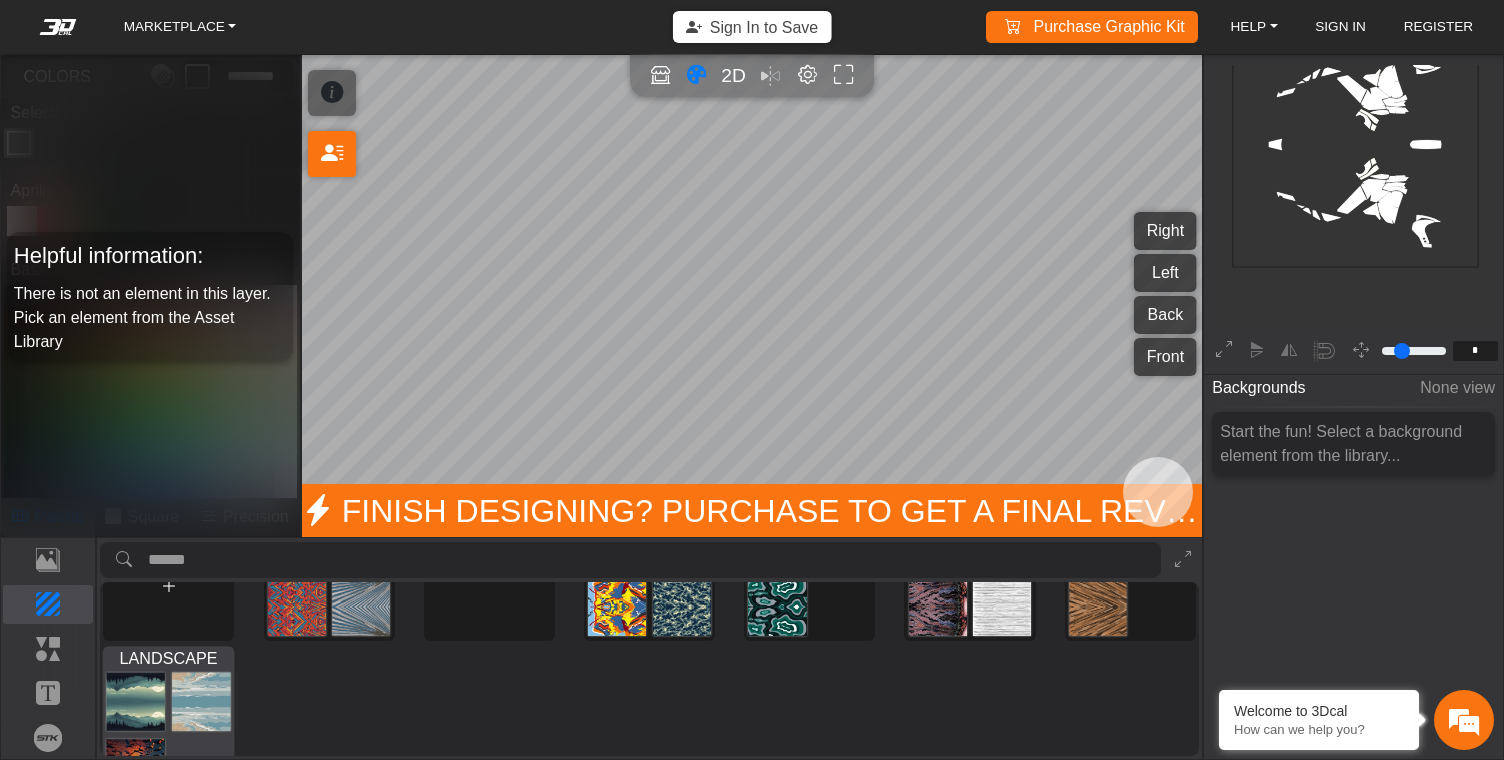 click at bounding box center [136, 702] 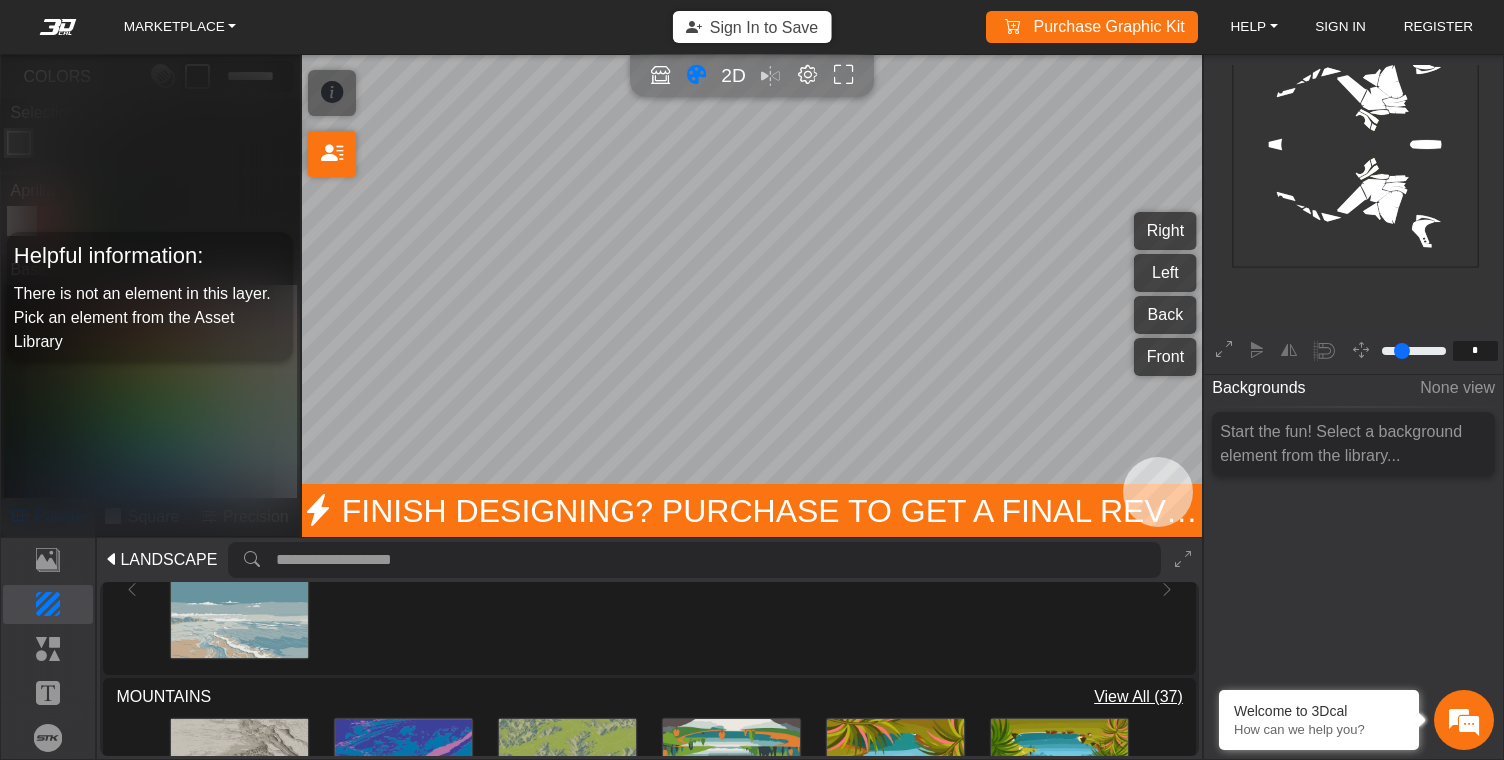 scroll, scrollTop: 75, scrollLeft: 0, axis: vertical 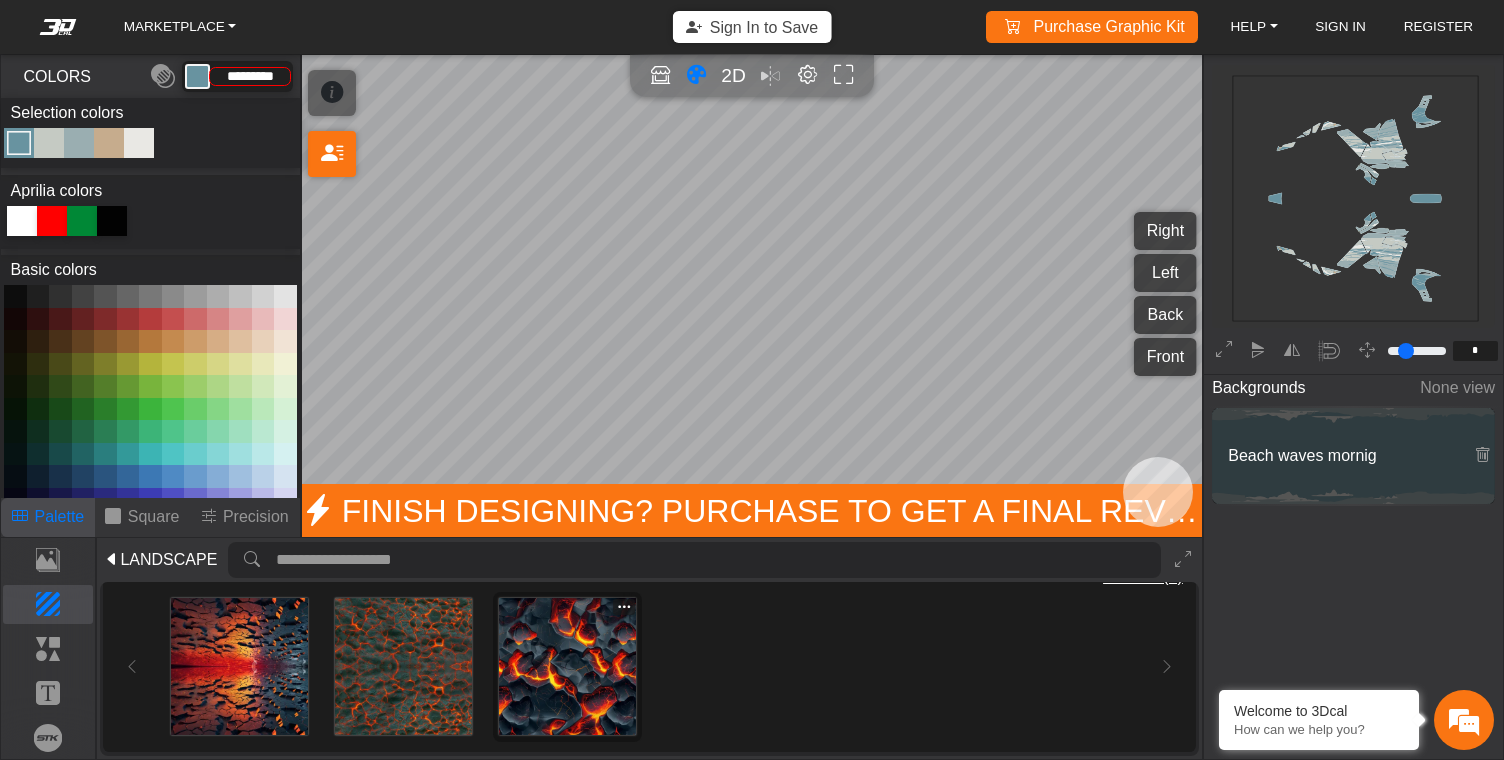 type on "****" 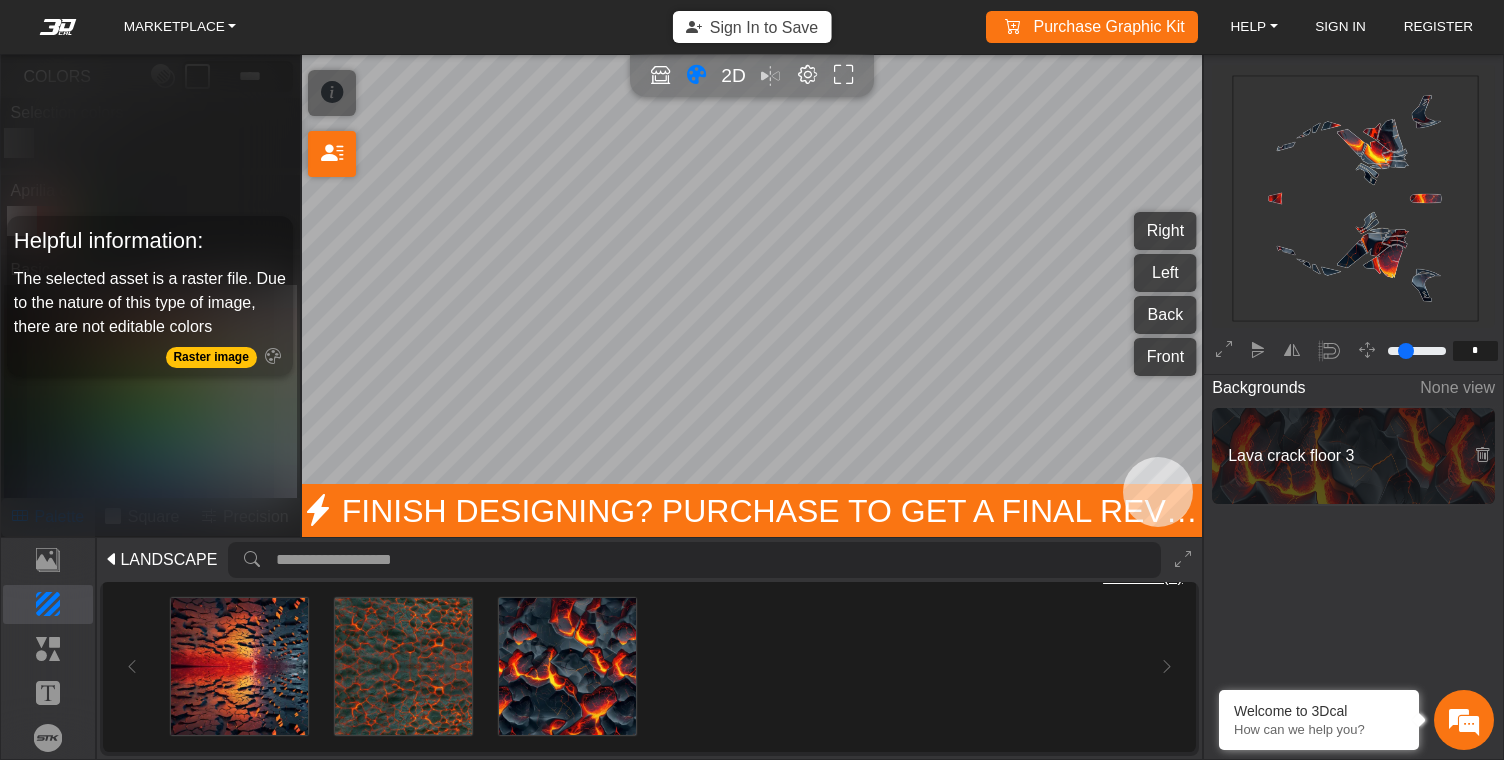 click on "Left" at bounding box center [1165, 273] 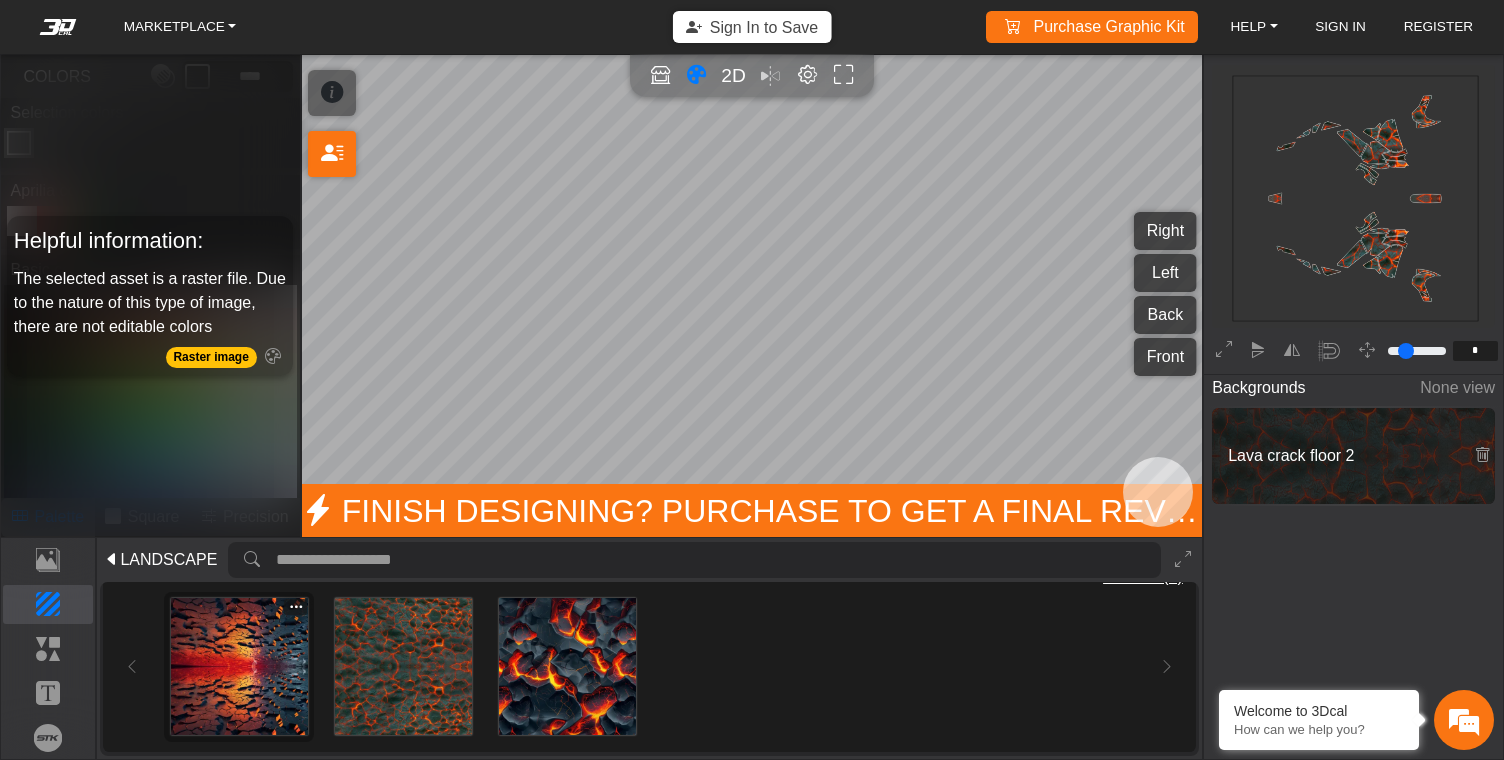 click at bounding box center [239, 666] 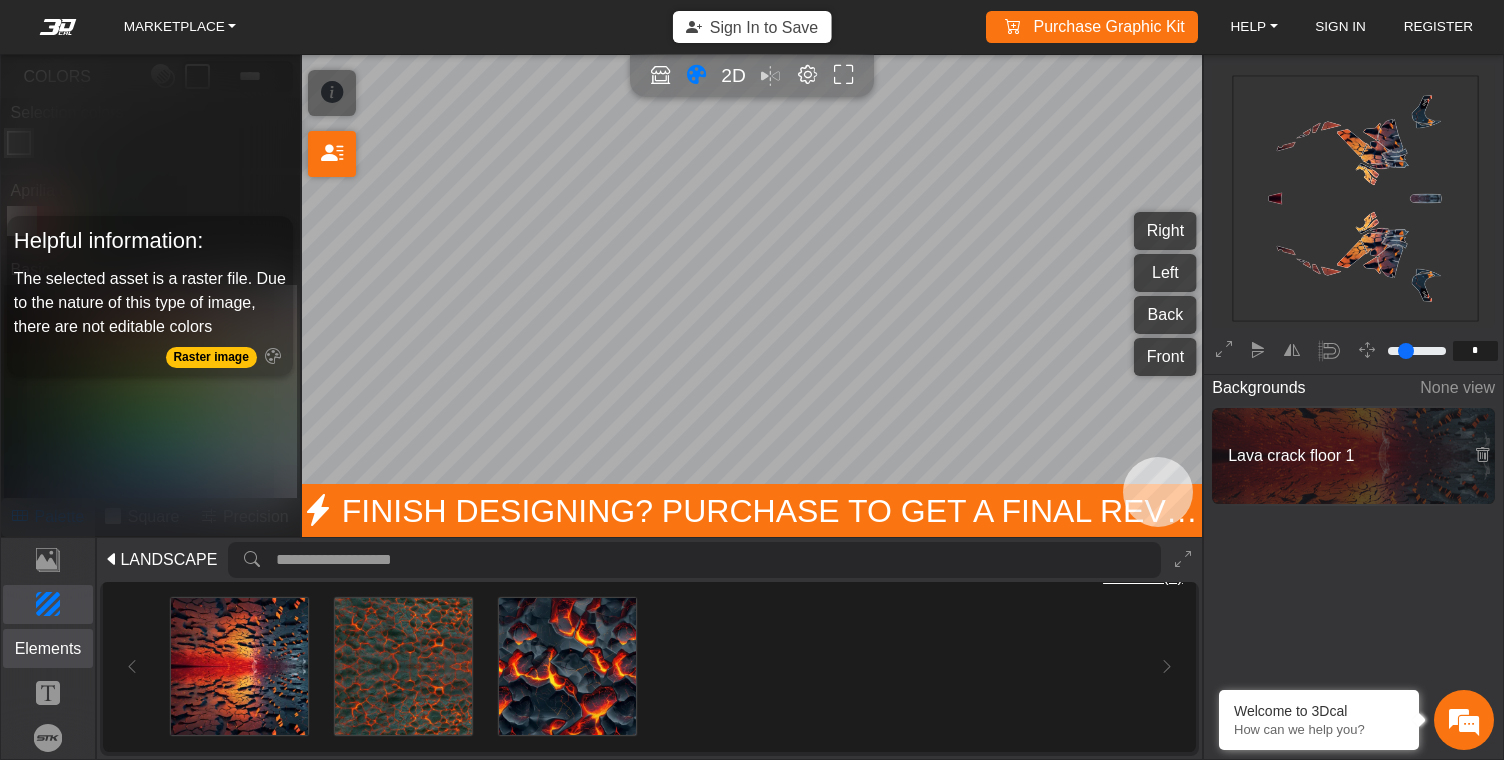 click on "Elements" at bounding box center [48, 649] 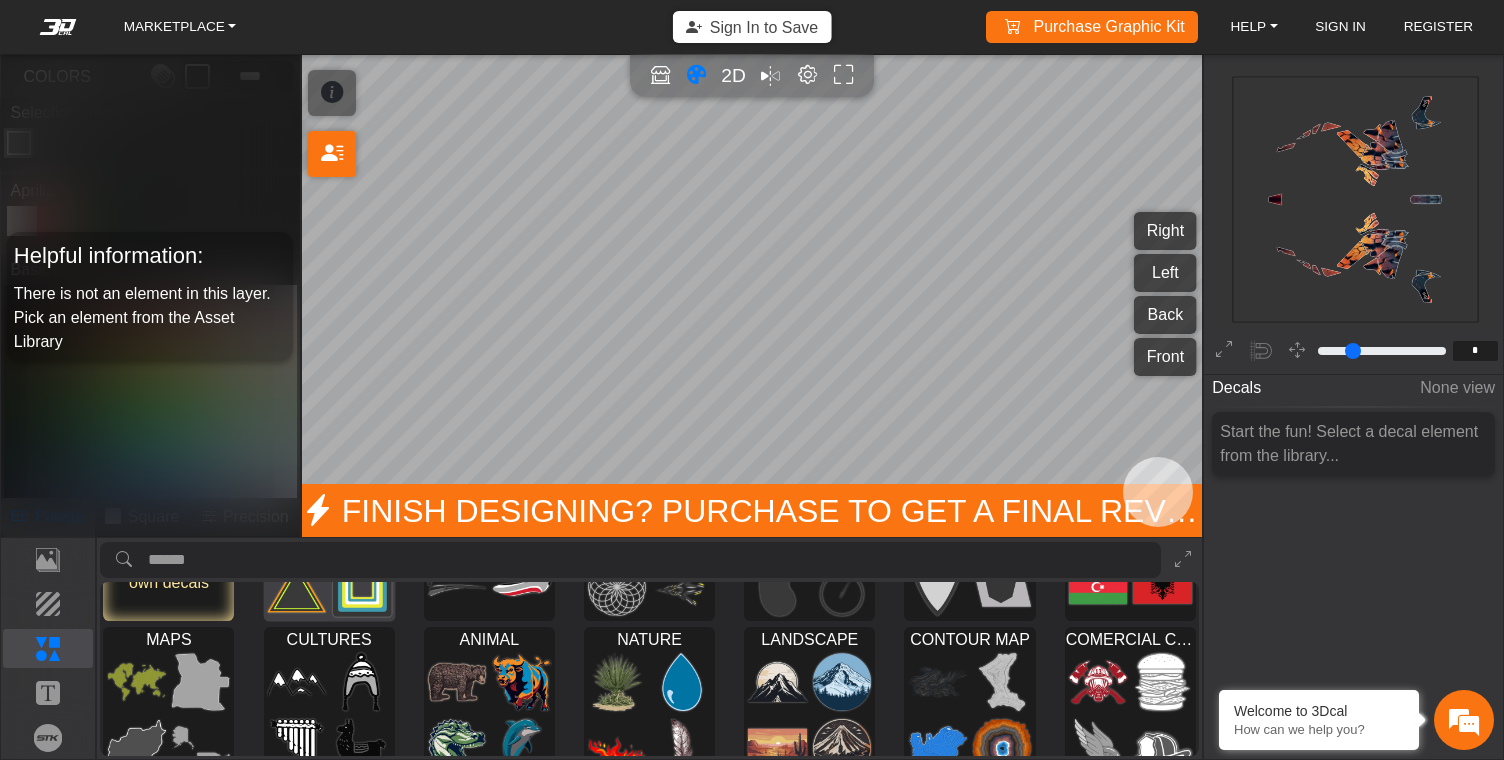 scroll, scrollTop: 150, scrollLeft: 0, axis: vertical 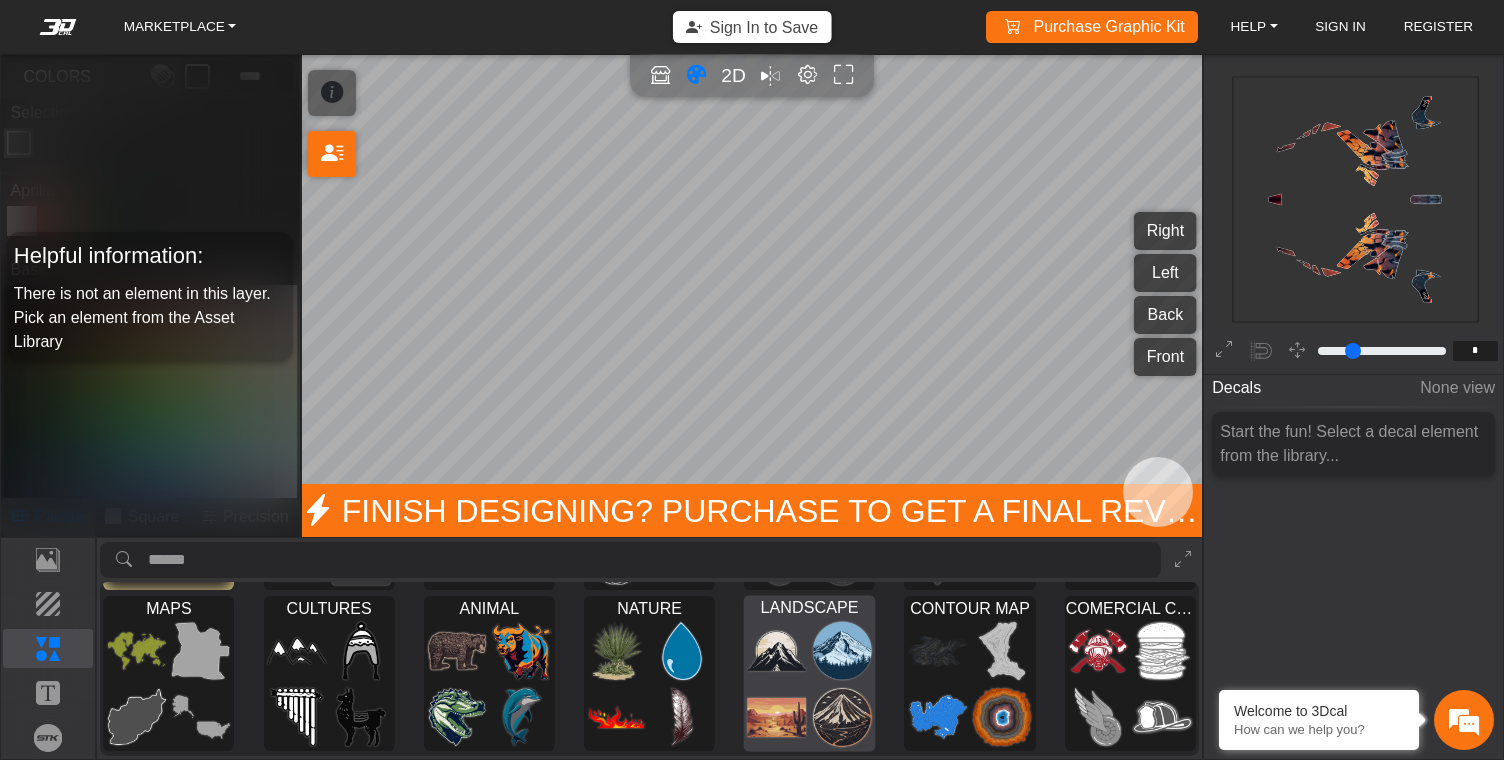 click at bounding box center [777, 717] 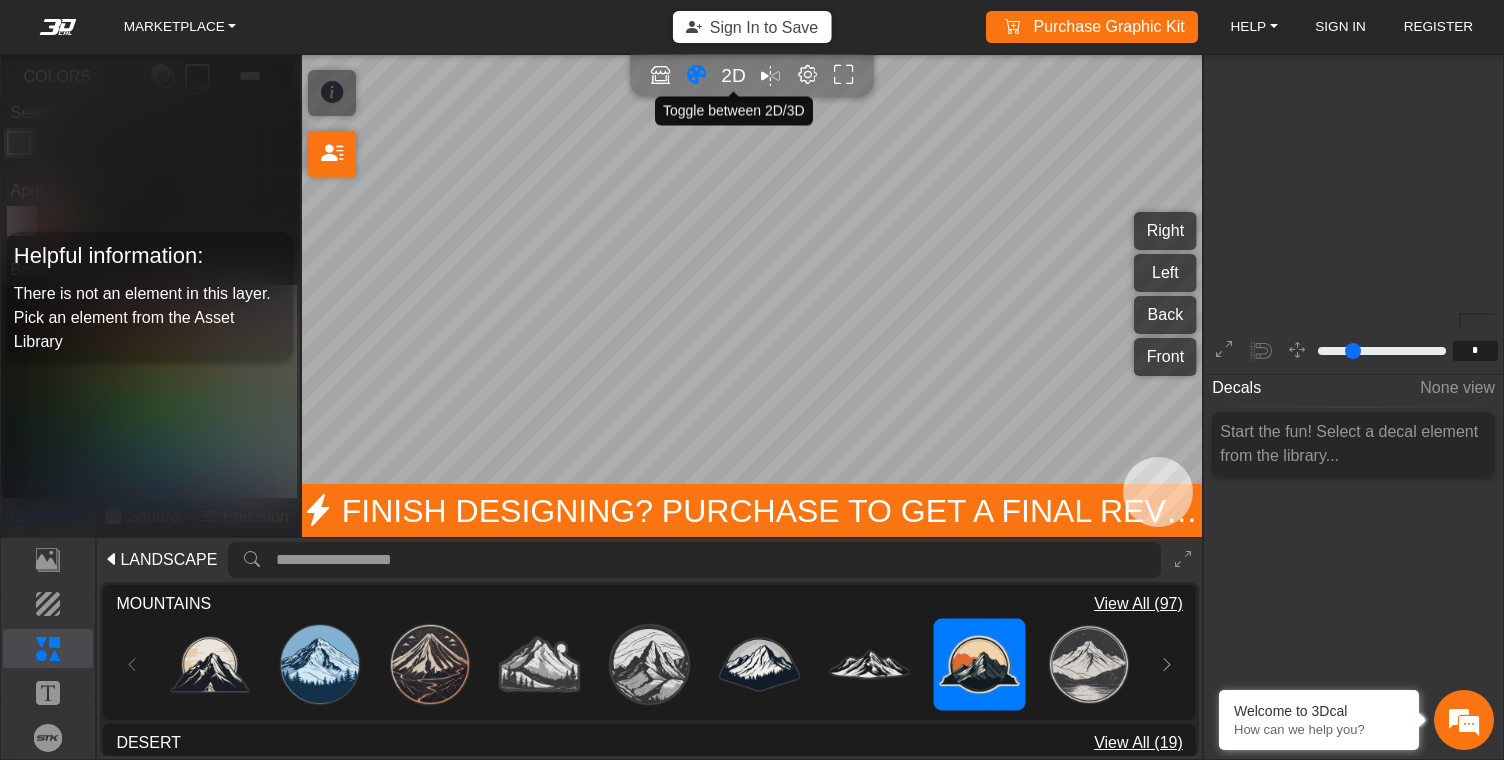 scroll, scrollTop: 0, scrollLeft: 0, axis: both 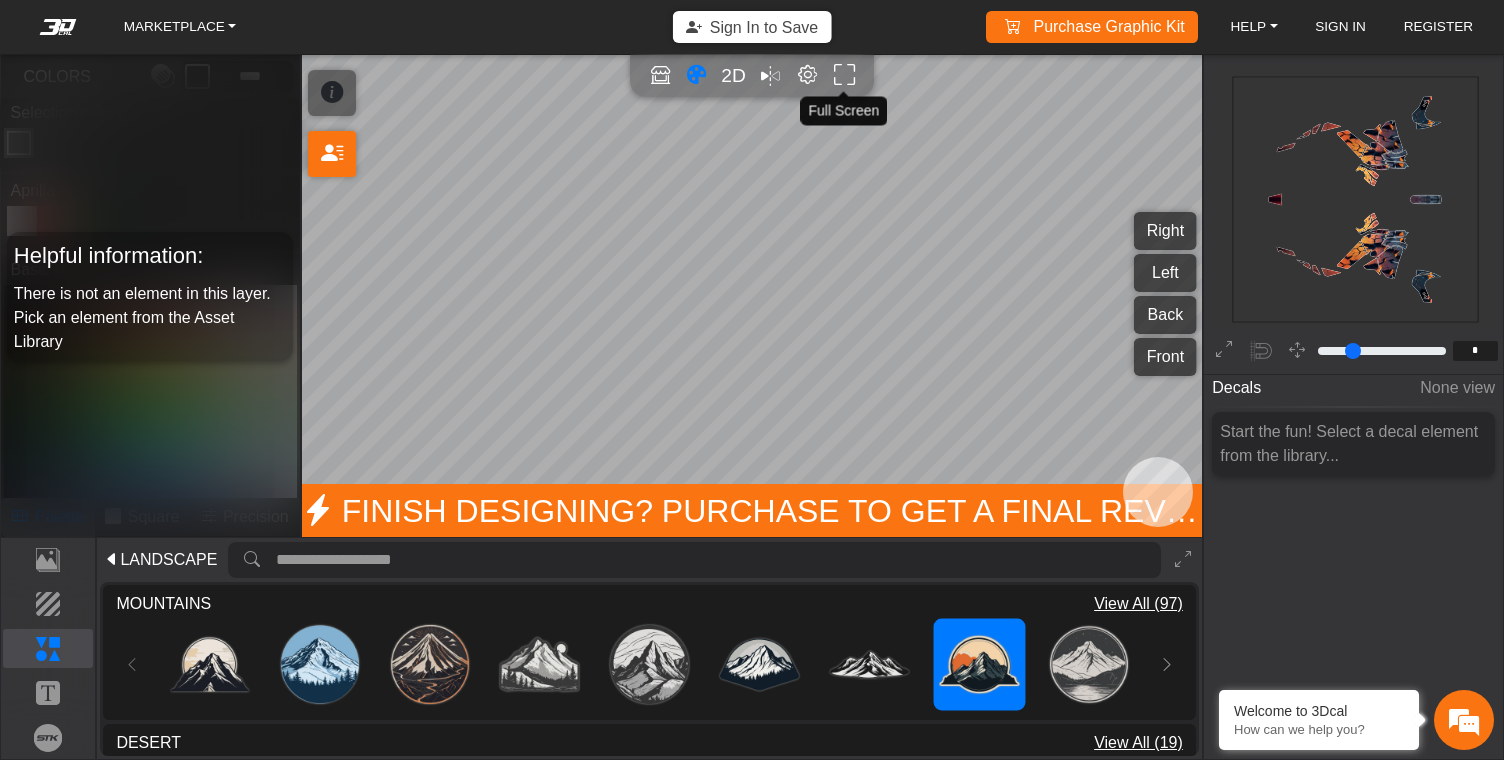 click at bounding box center (844, 75) 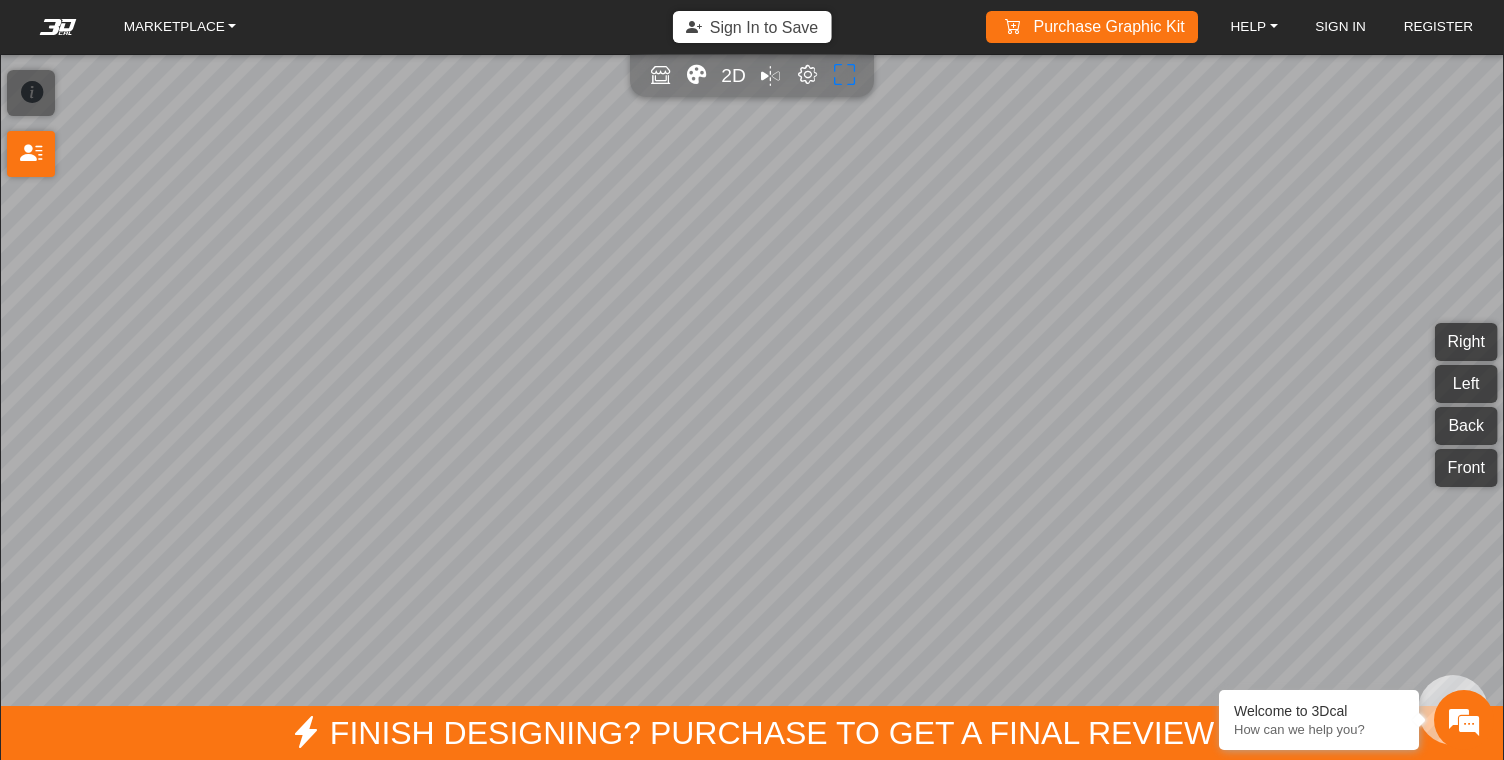 scroll, scrollTop: 223, scrollLeft: 227, axis: both 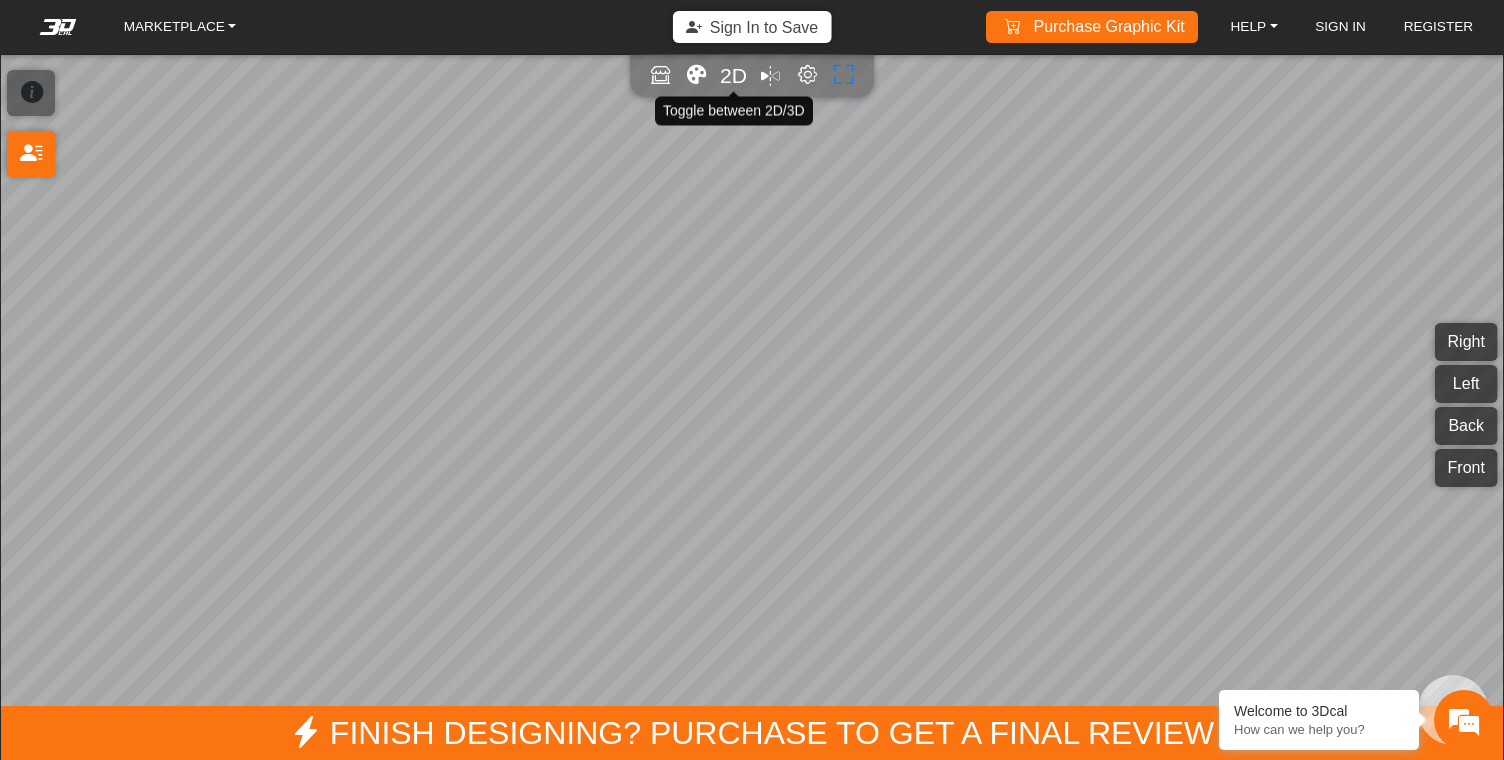 click on "2D" at bounding box center (733, 75) 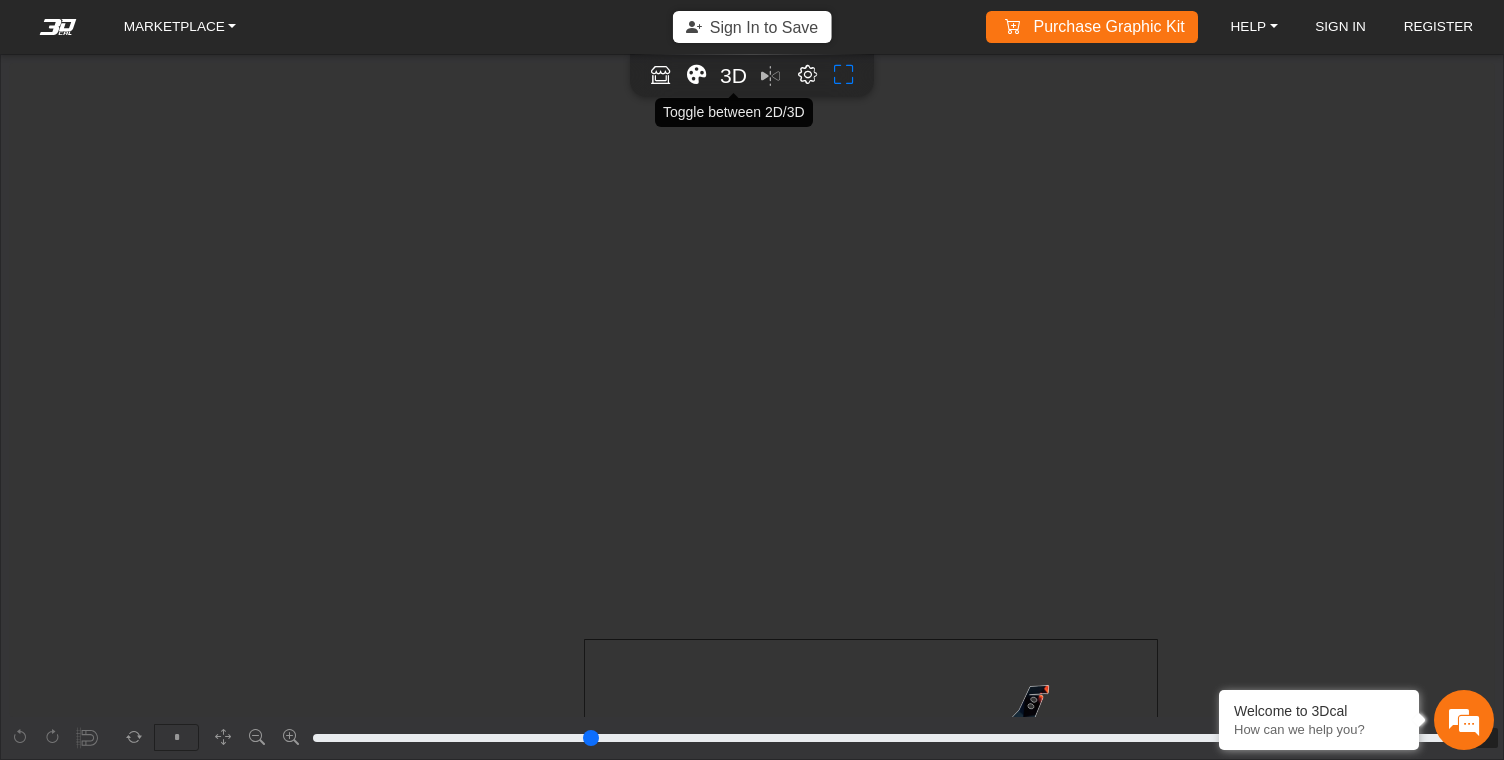scroll, scrollTop: 533, scrollLeft: 117, axis: both 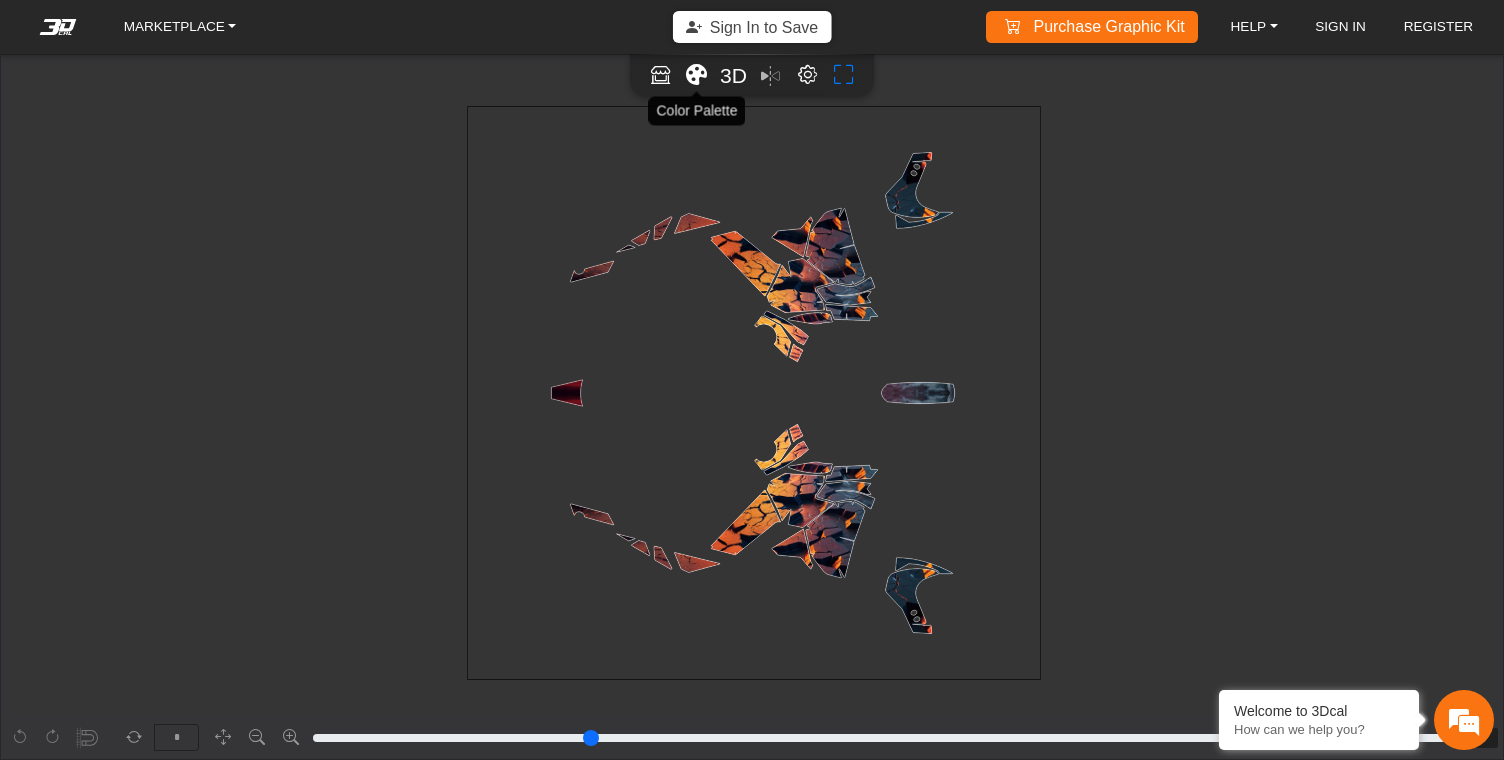 click at bounding box center [696, 75] 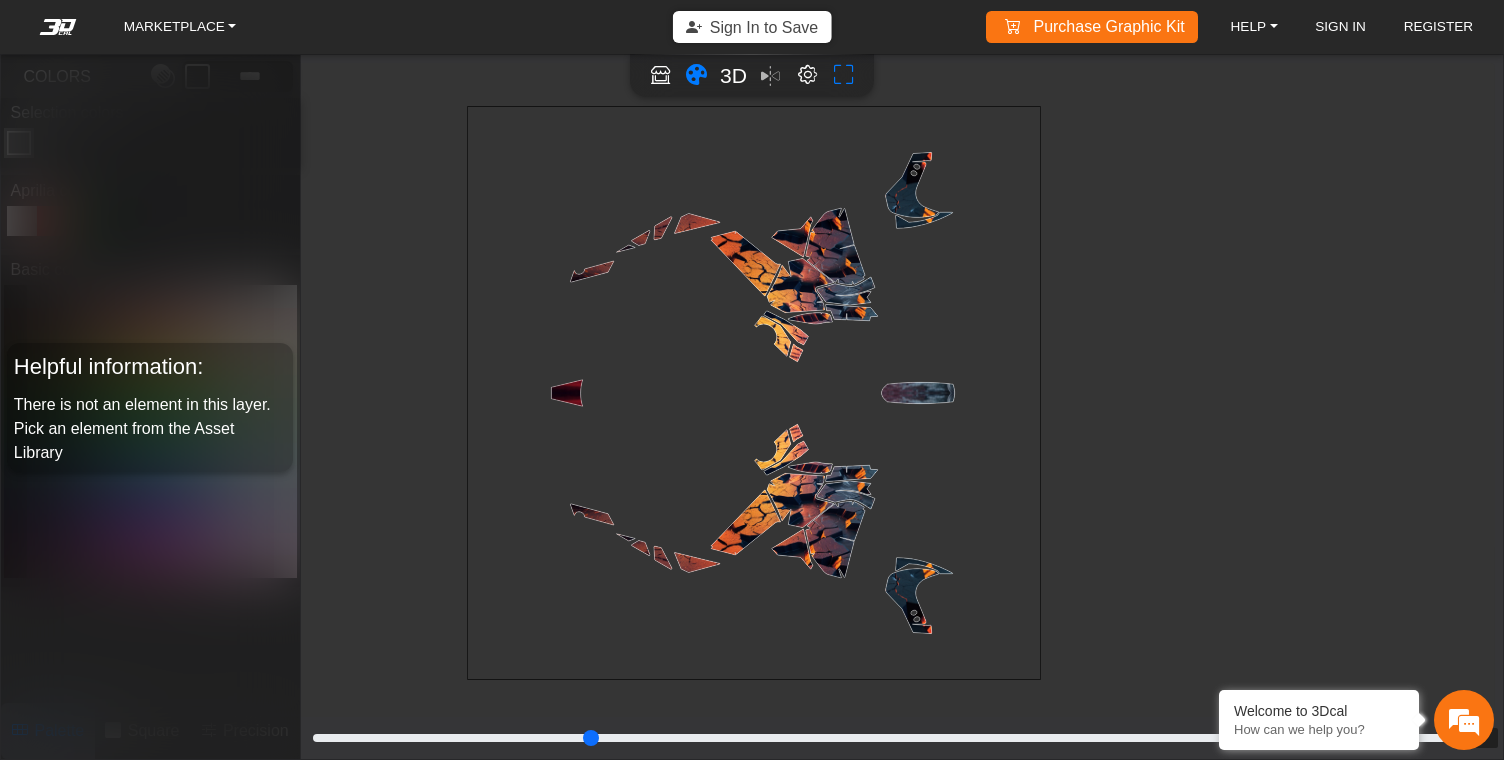 type on "***" 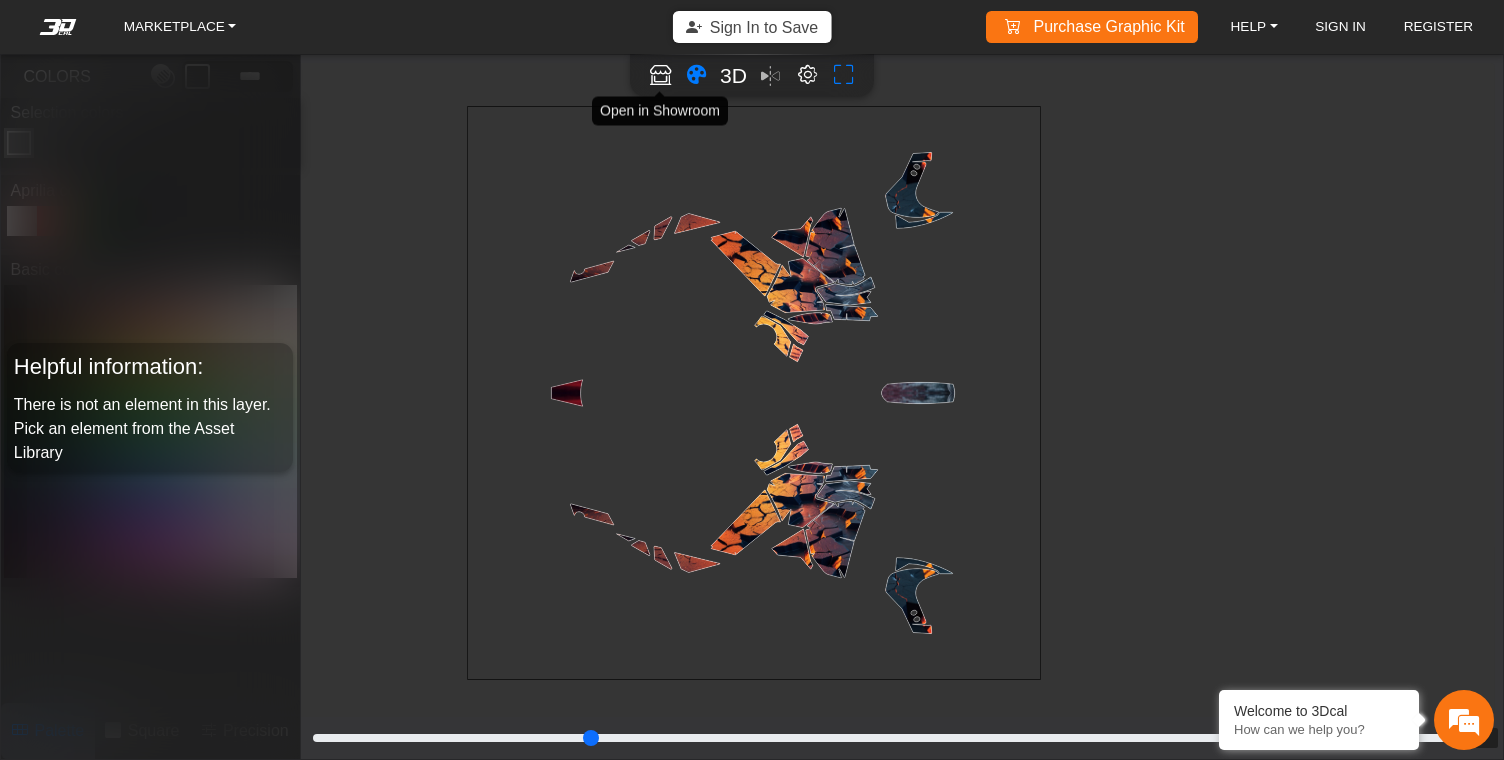 click at bounding box center (660, 75) 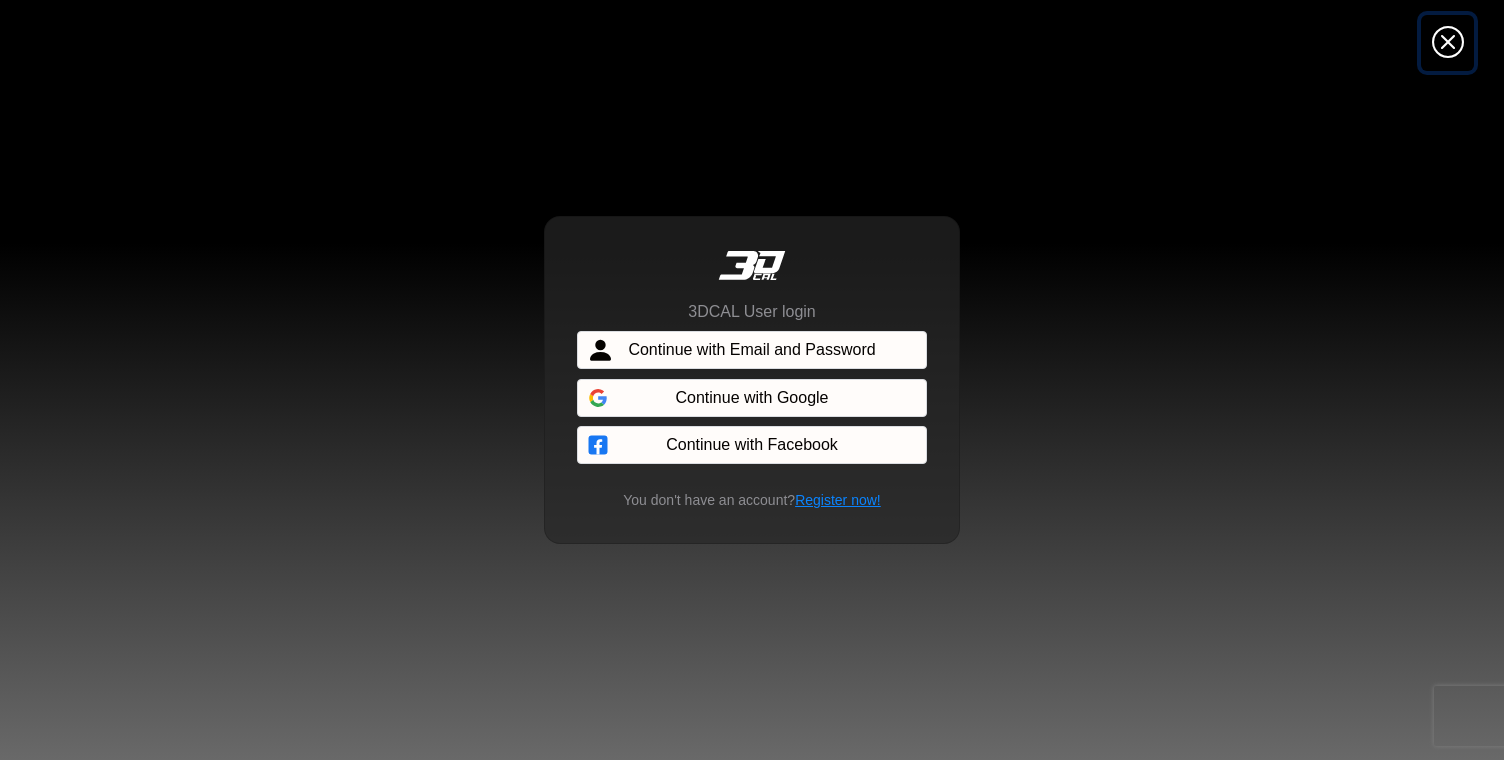 click at bounding box center [1448, 43] 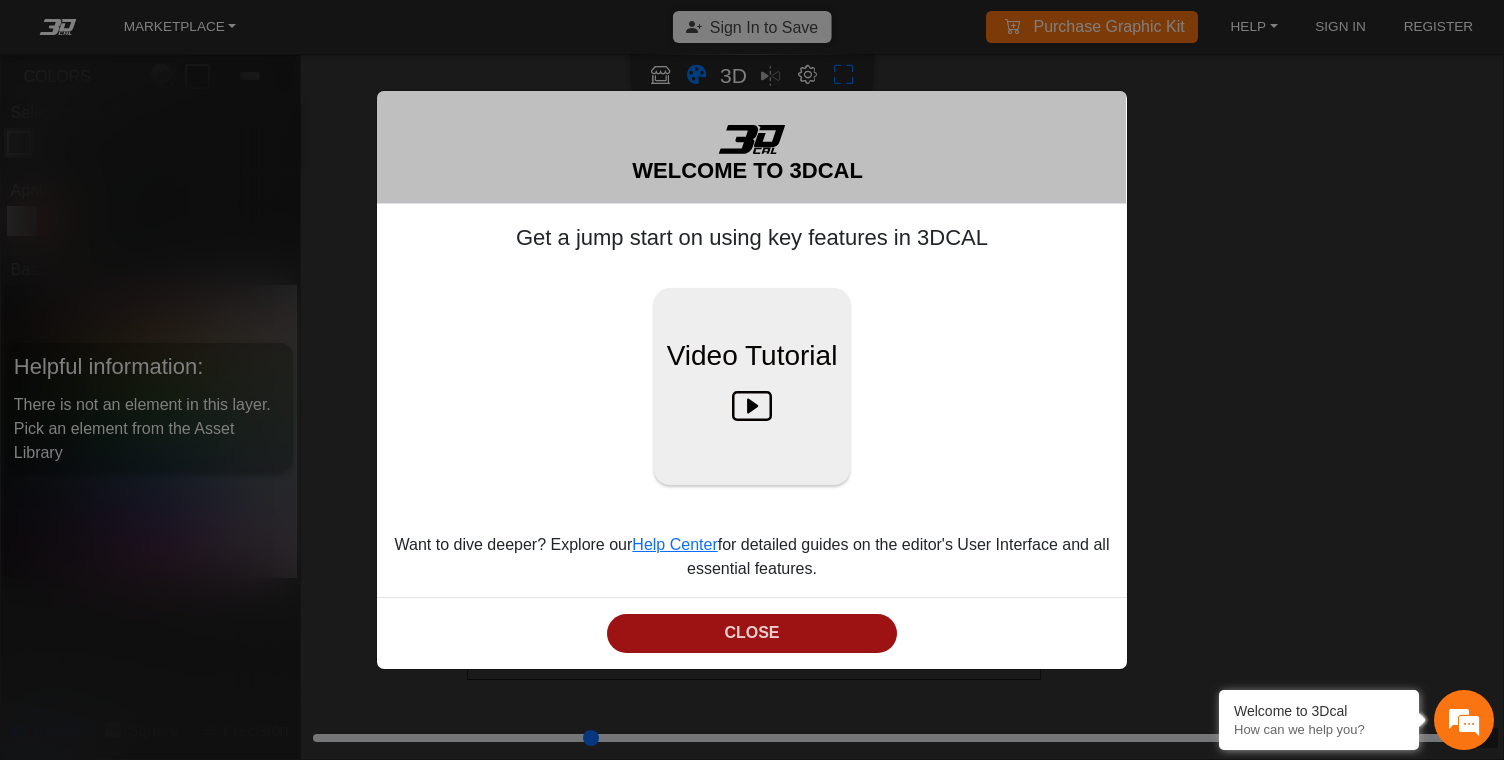 click on "CLOSE" at bounding box center [752, 633] 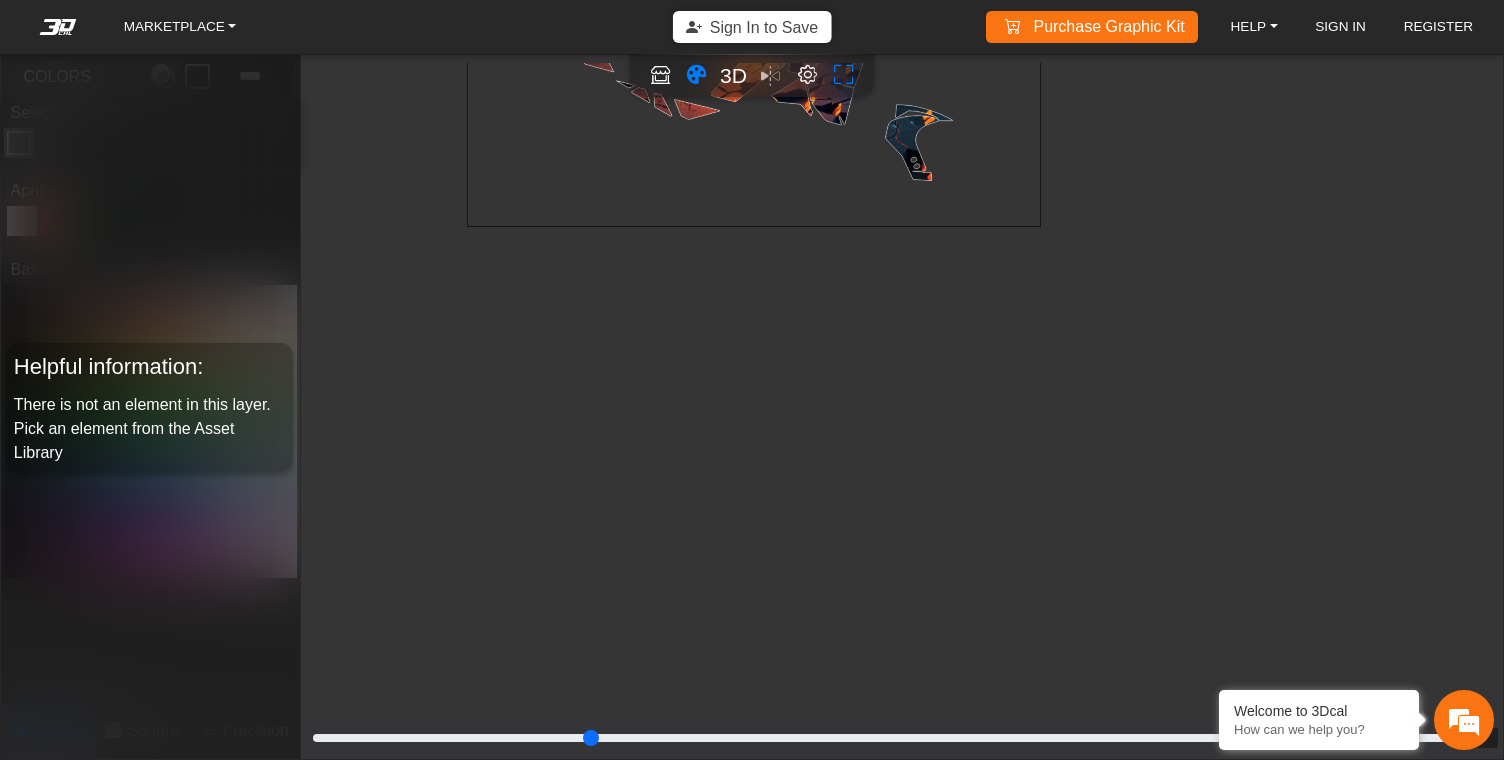 scroll, scrollTop: 1010, scrollLeft: 117, axis: both 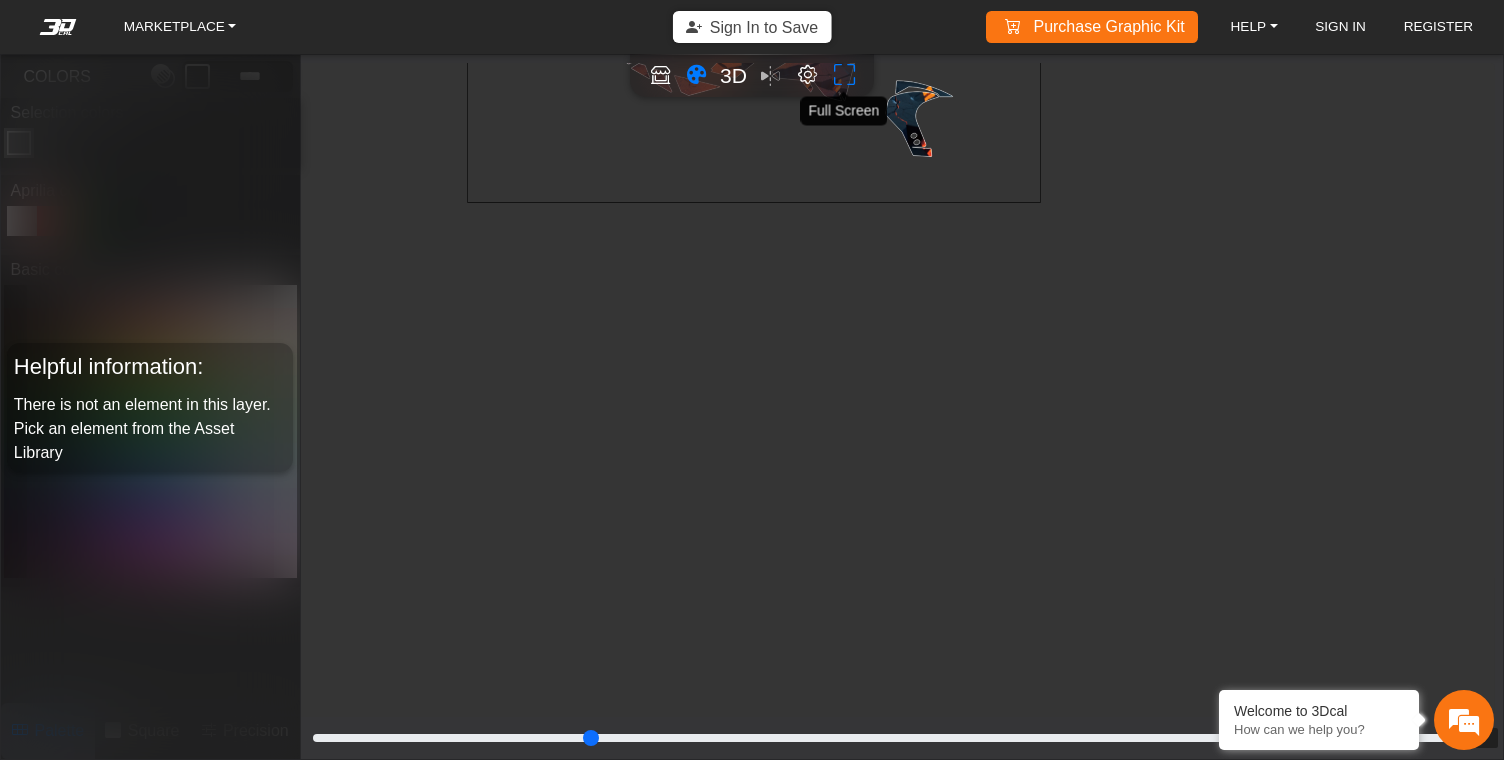 click at bounding box center [844, 75] 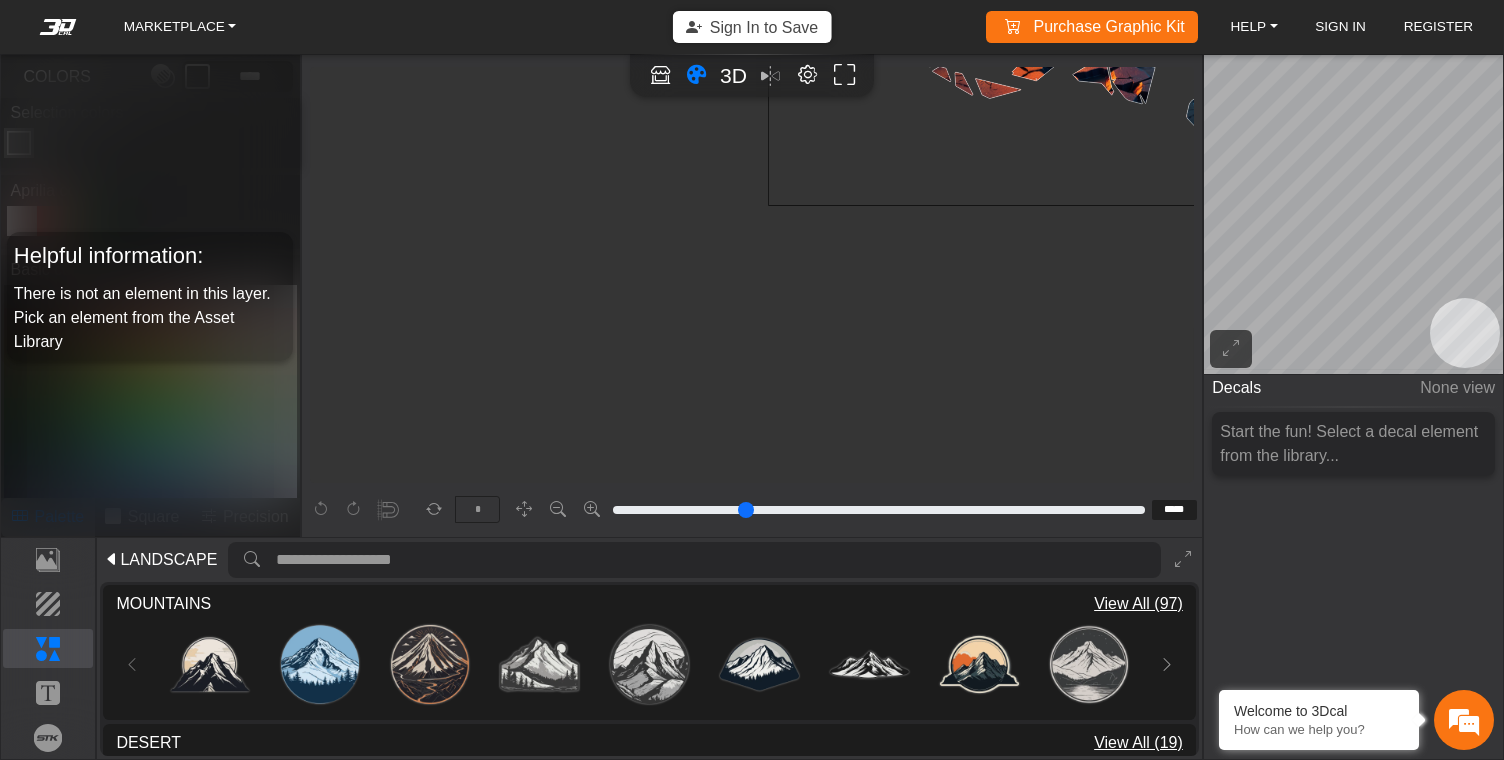 type on "*" 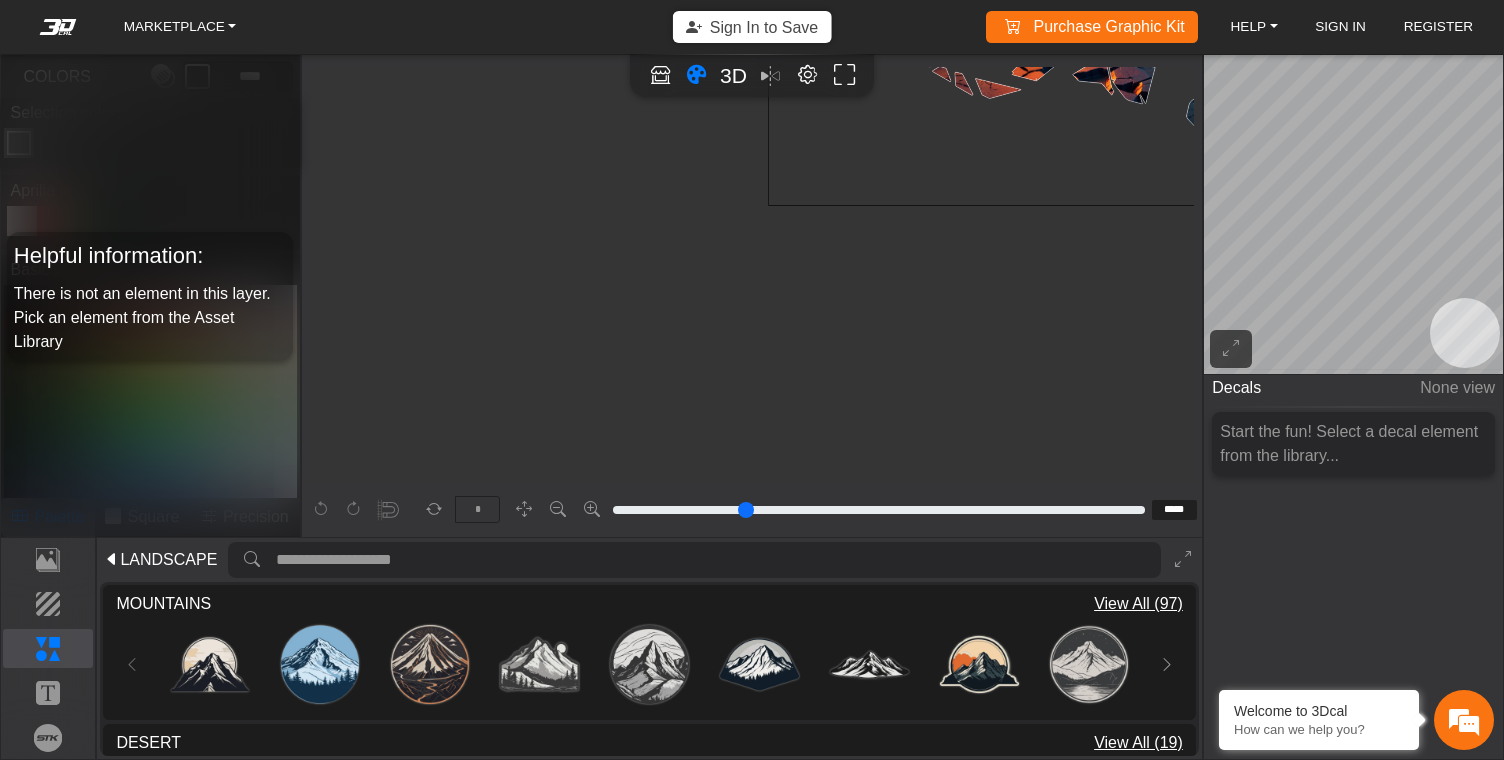 type on "*" 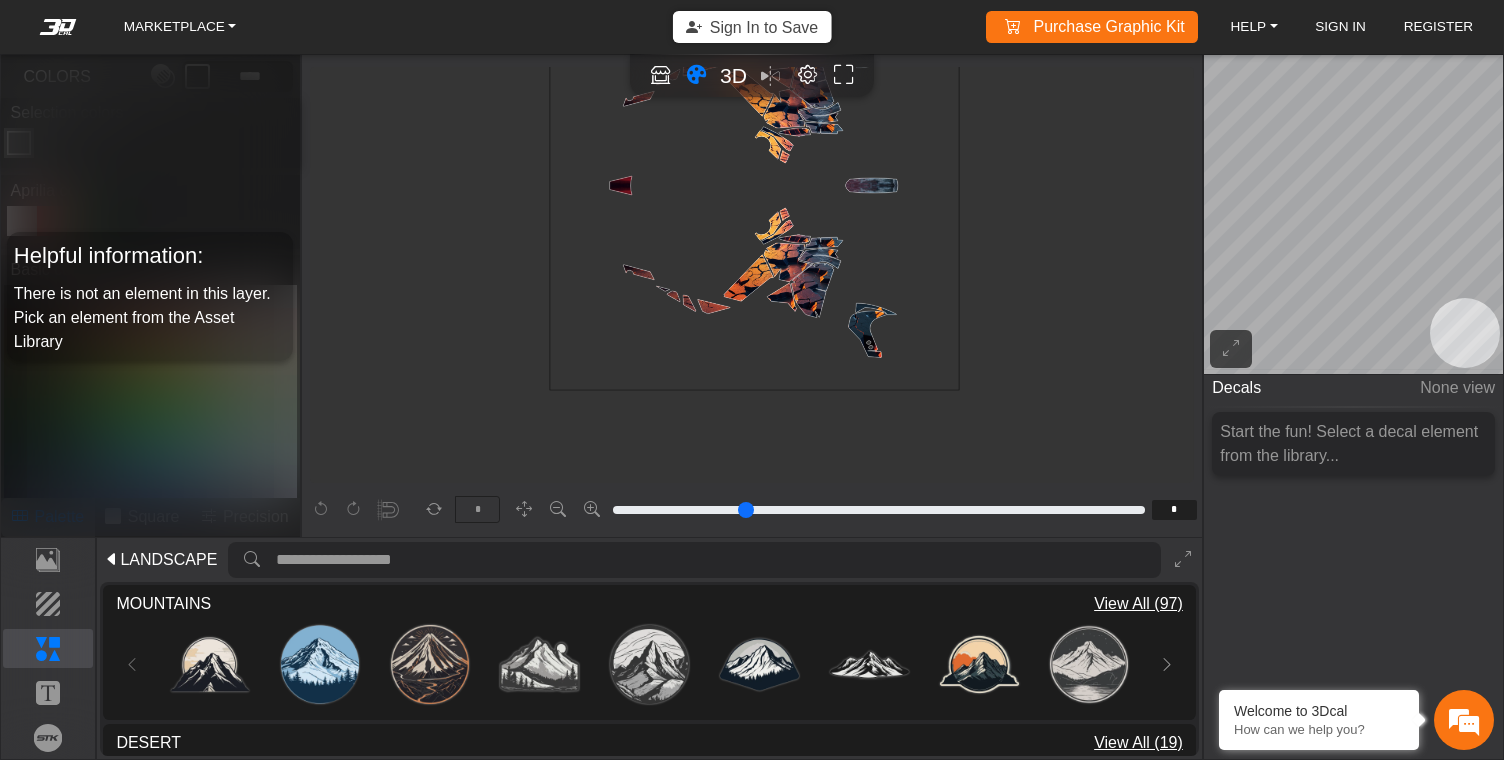 scroll, scrollTop: 519, scrollLeft: 172, axis: both 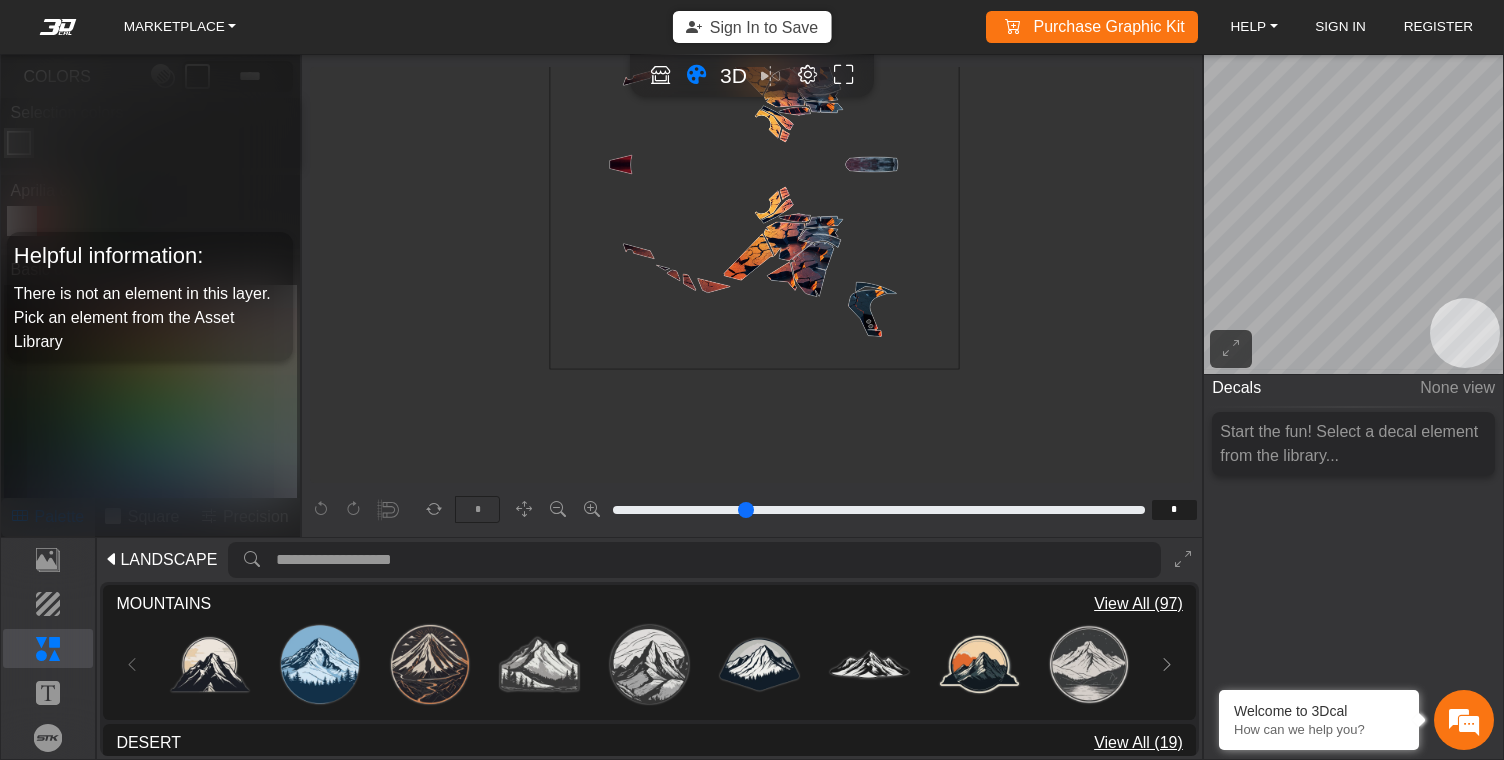 click on "View All (97)" at bounding box center [1138, 604] 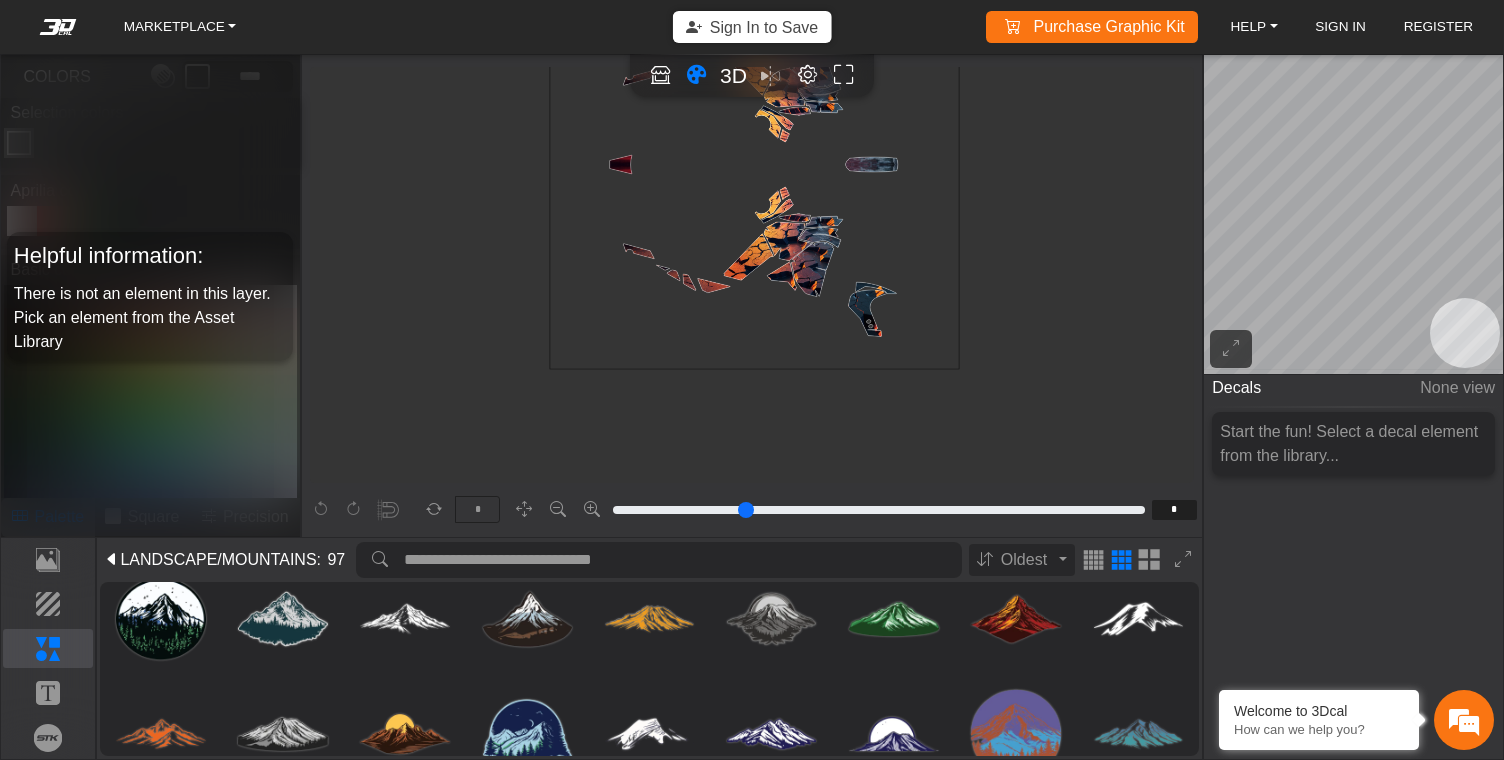 scroll, scrollTop: 390, scrollLeft: 0, axis: vertical 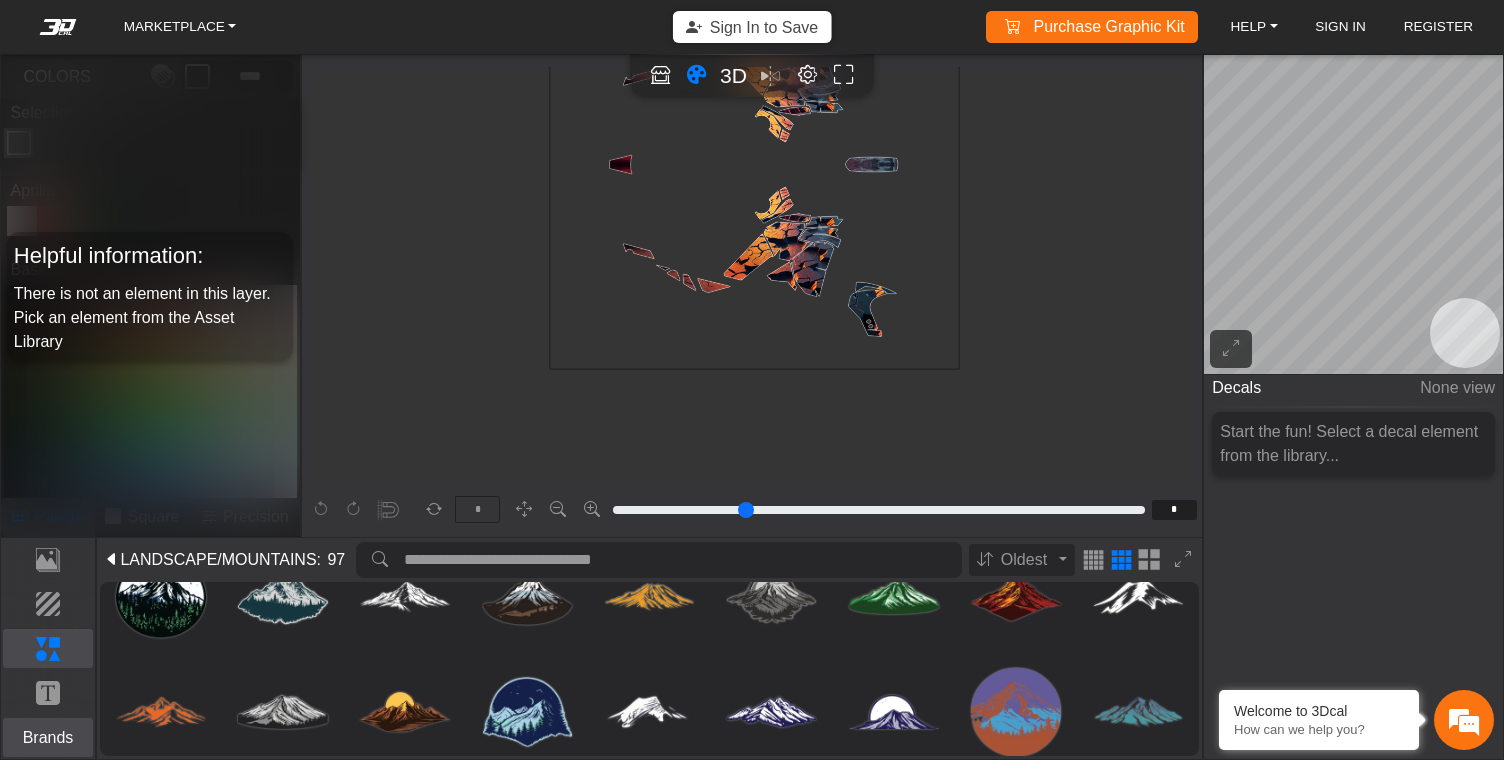 click on "Brands" at bounding box center (48, 738) 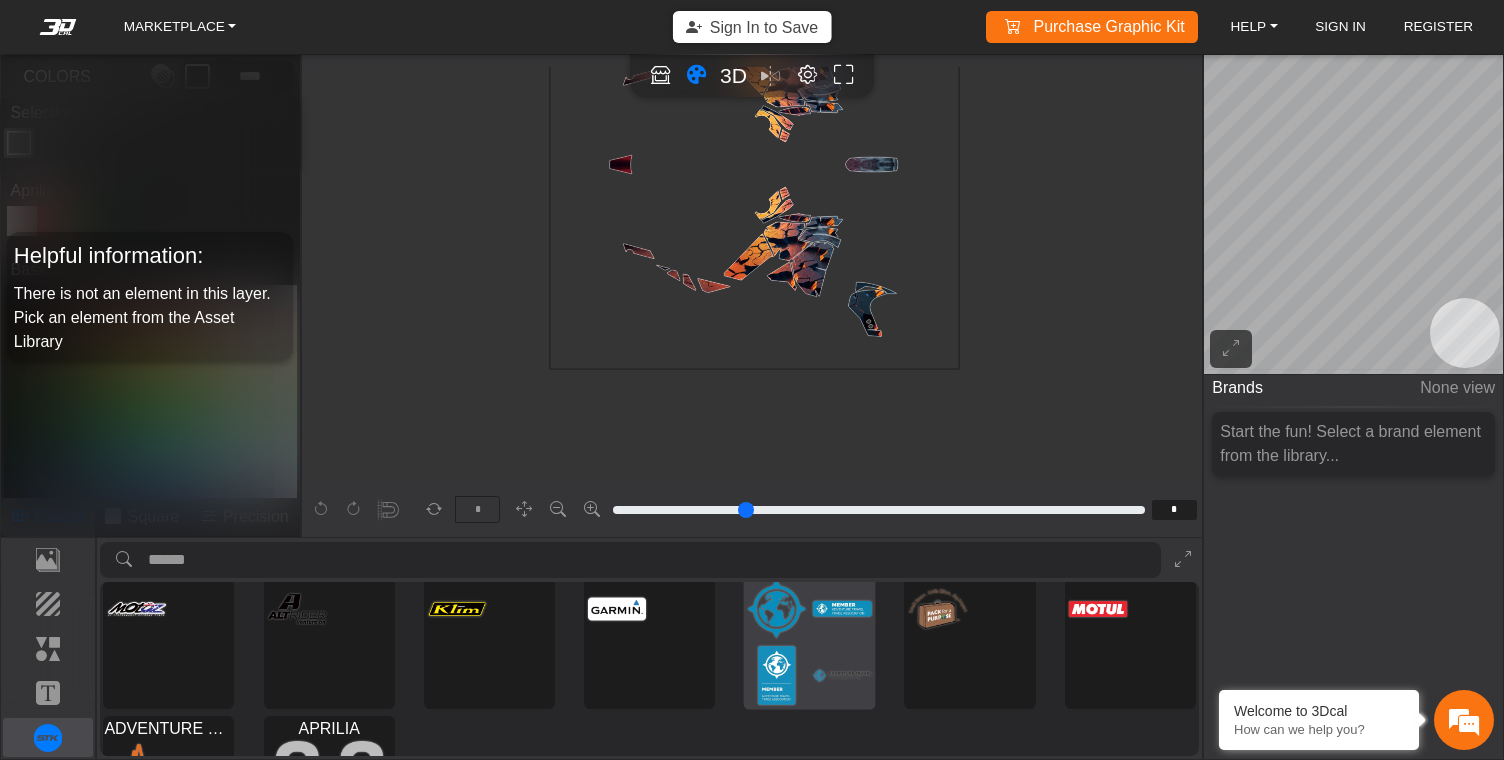 scroll, scrollTop: 189, scrollLeft: 0, axis: vertical 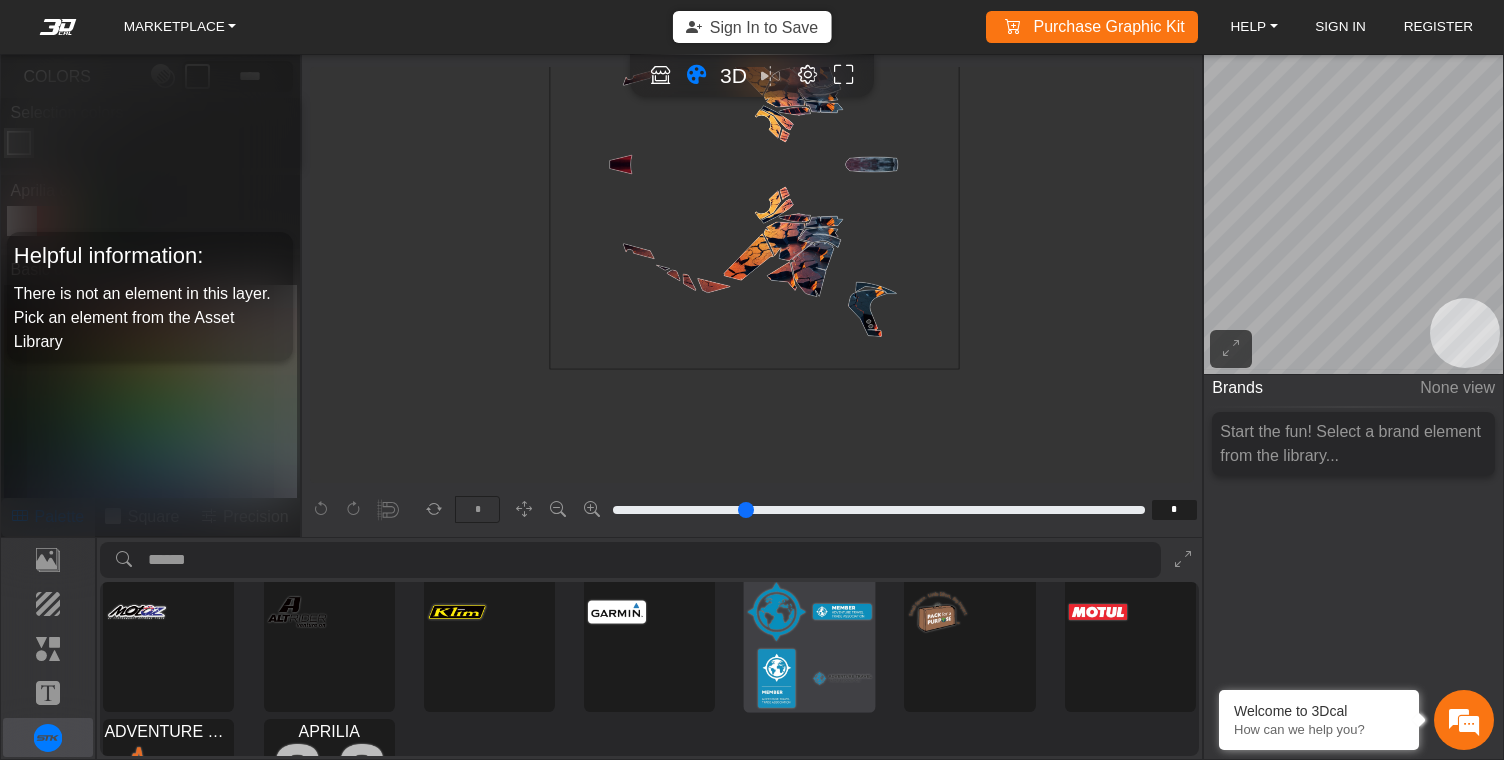 click at bounding box center (777, 612) 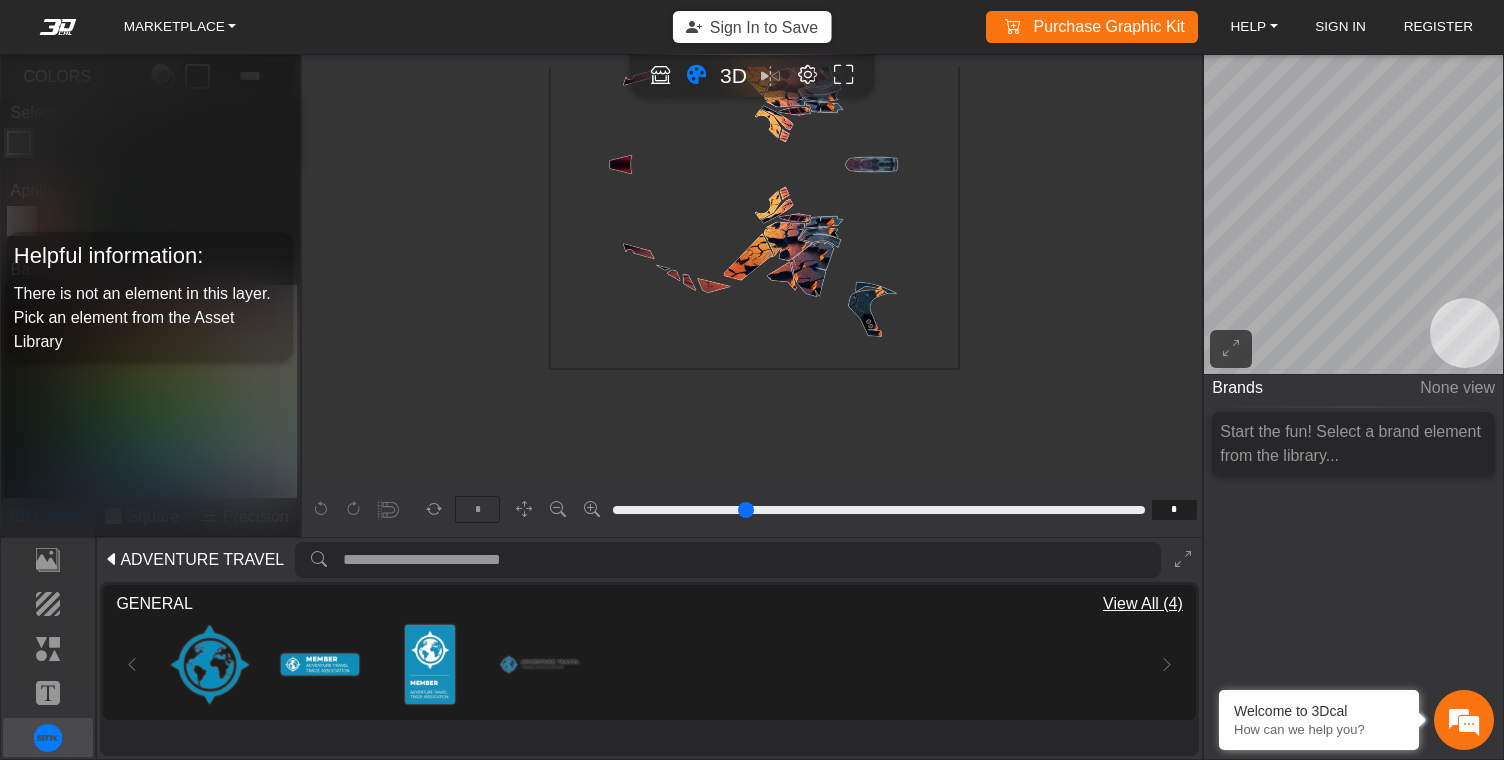type on "**" 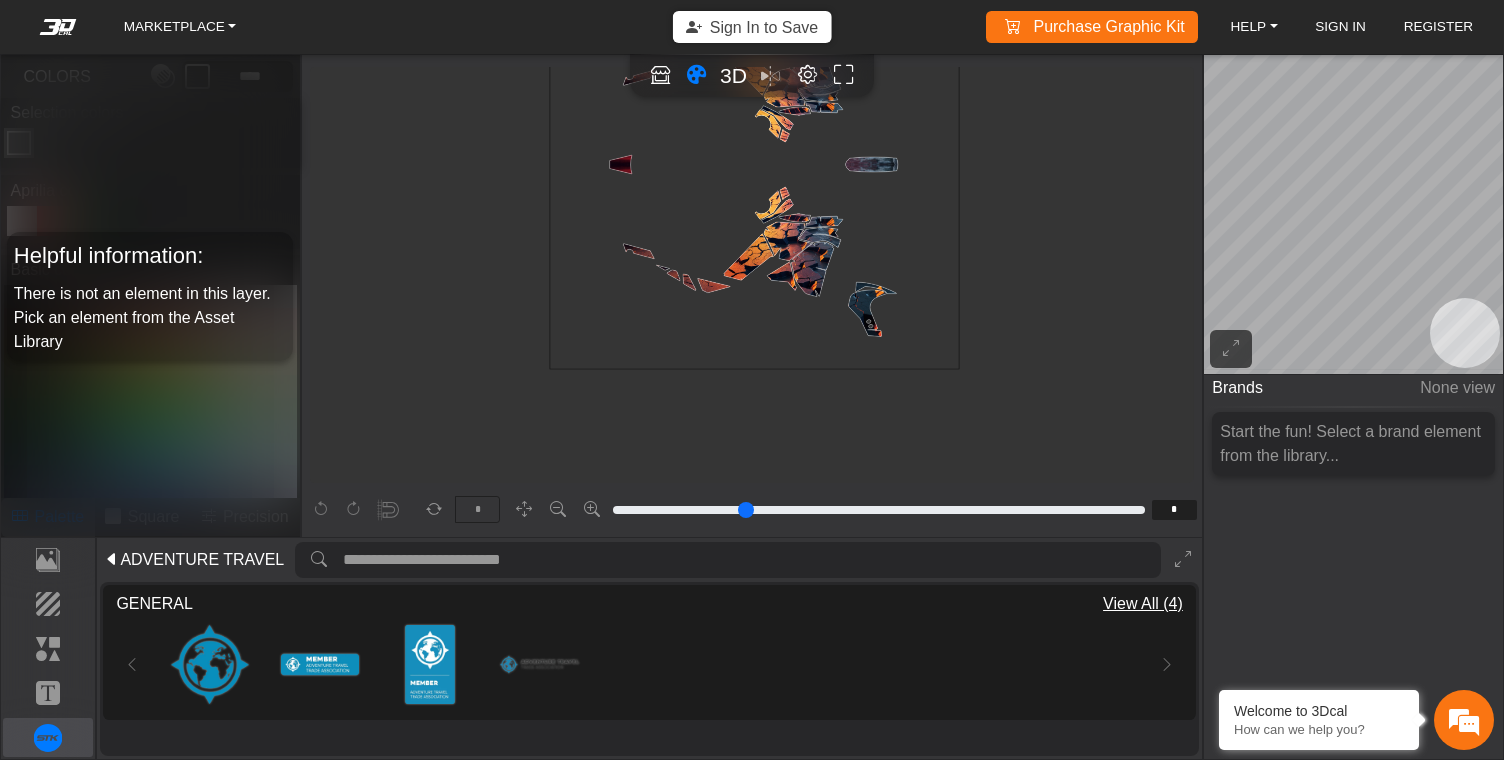 type on "**" 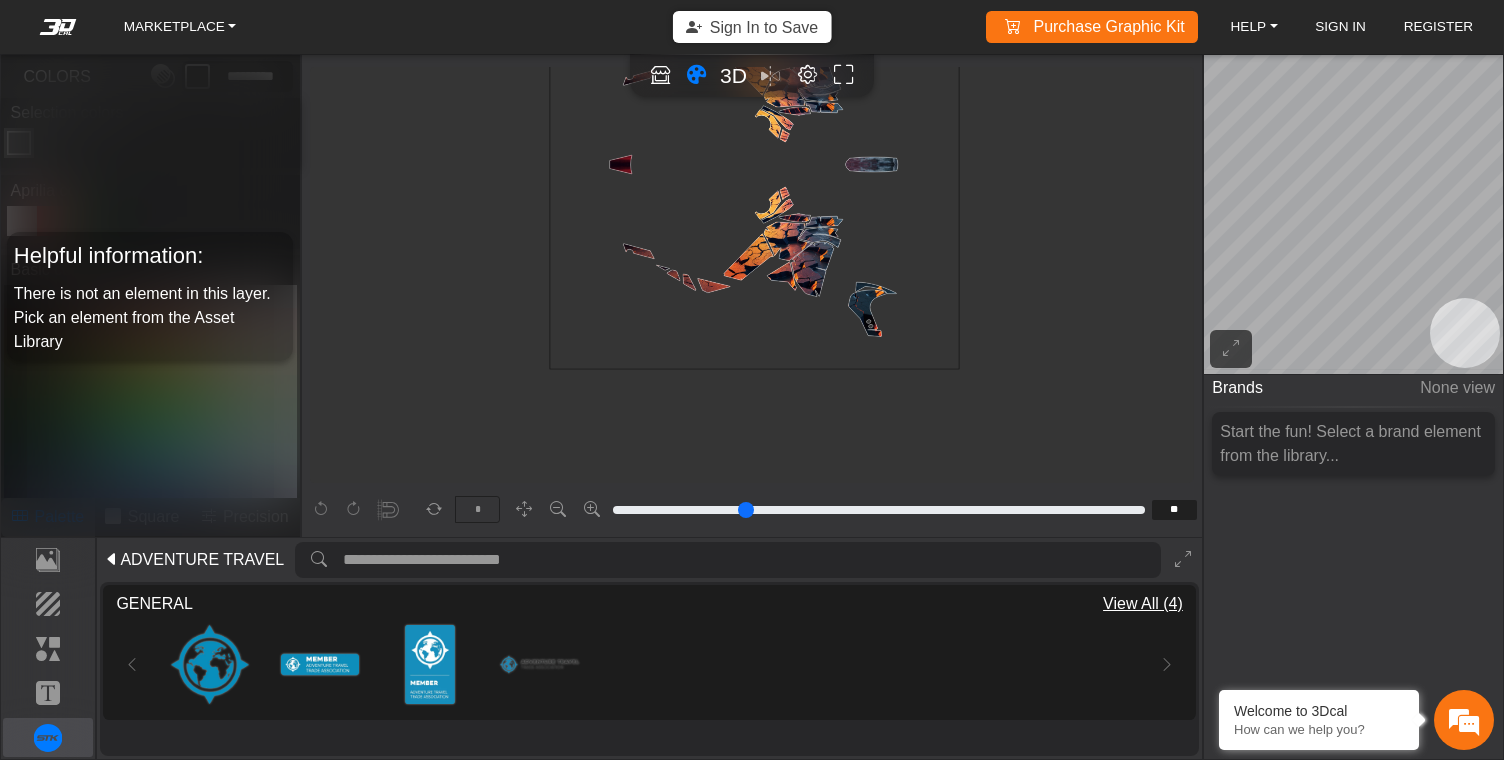 scroll, scrollTop: 2652, scrollLeft: 2204, axis: both 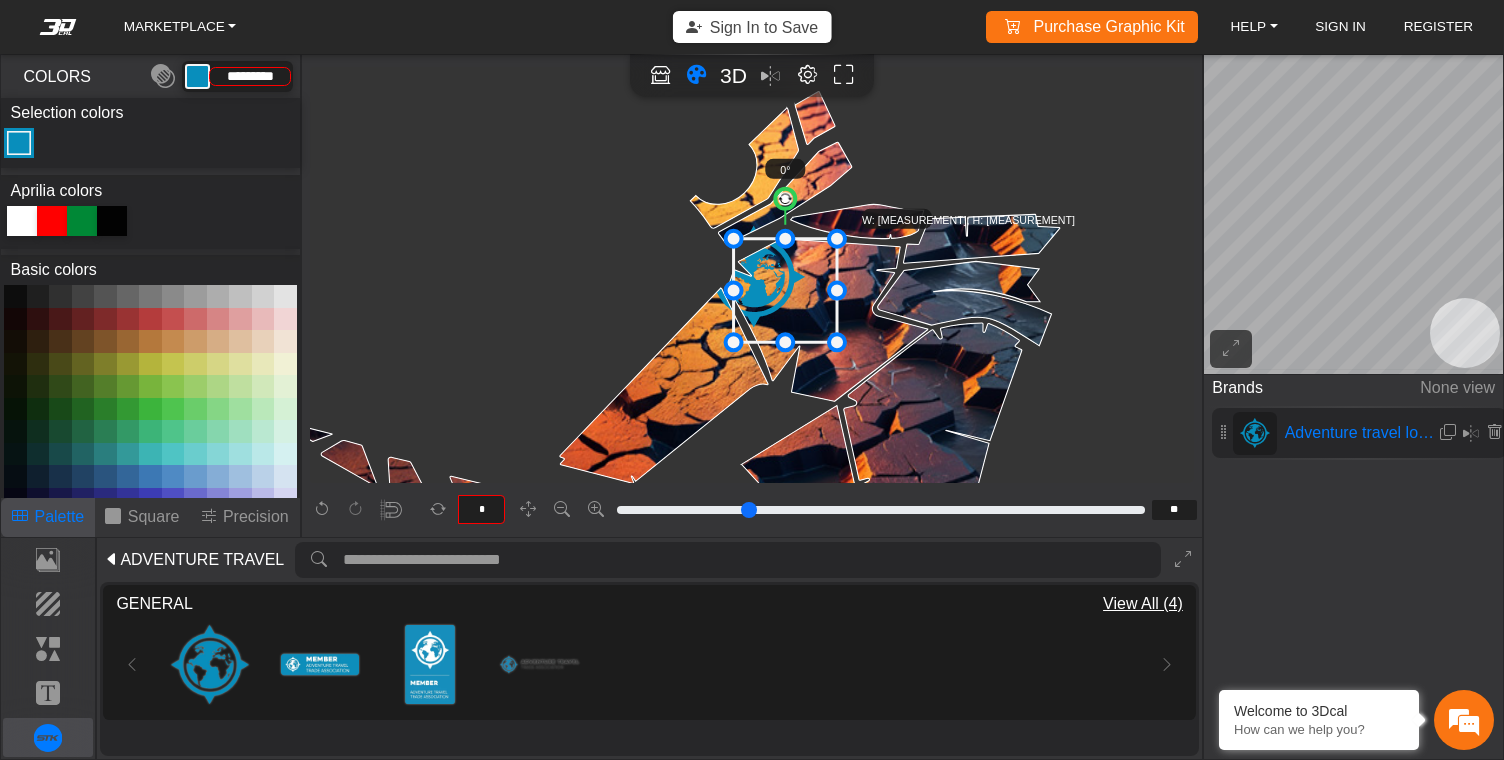 drag, startPoint x: 761, startPoint y: 275, endPoint x: 792, endPoint y: 289, distance: 34.0147 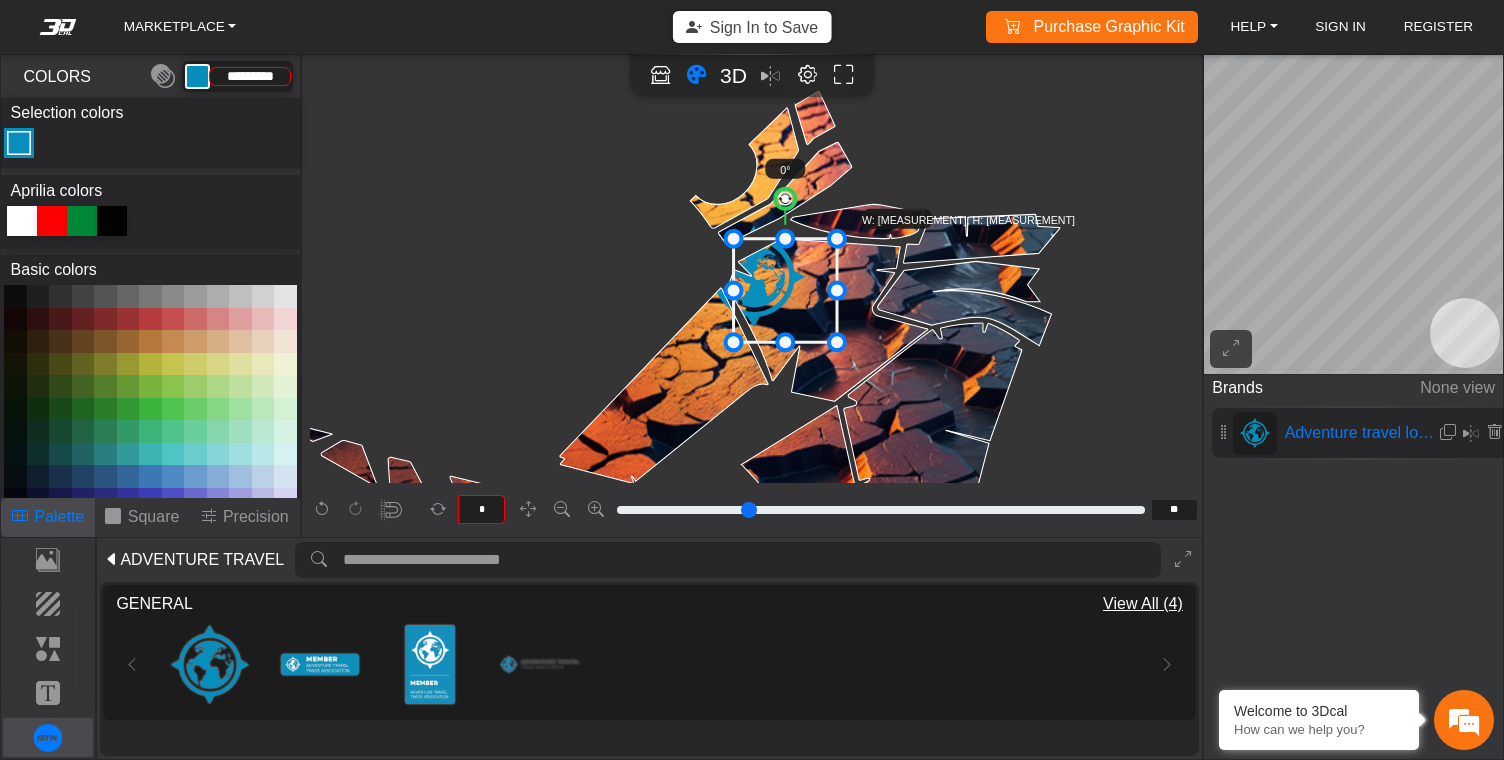 click 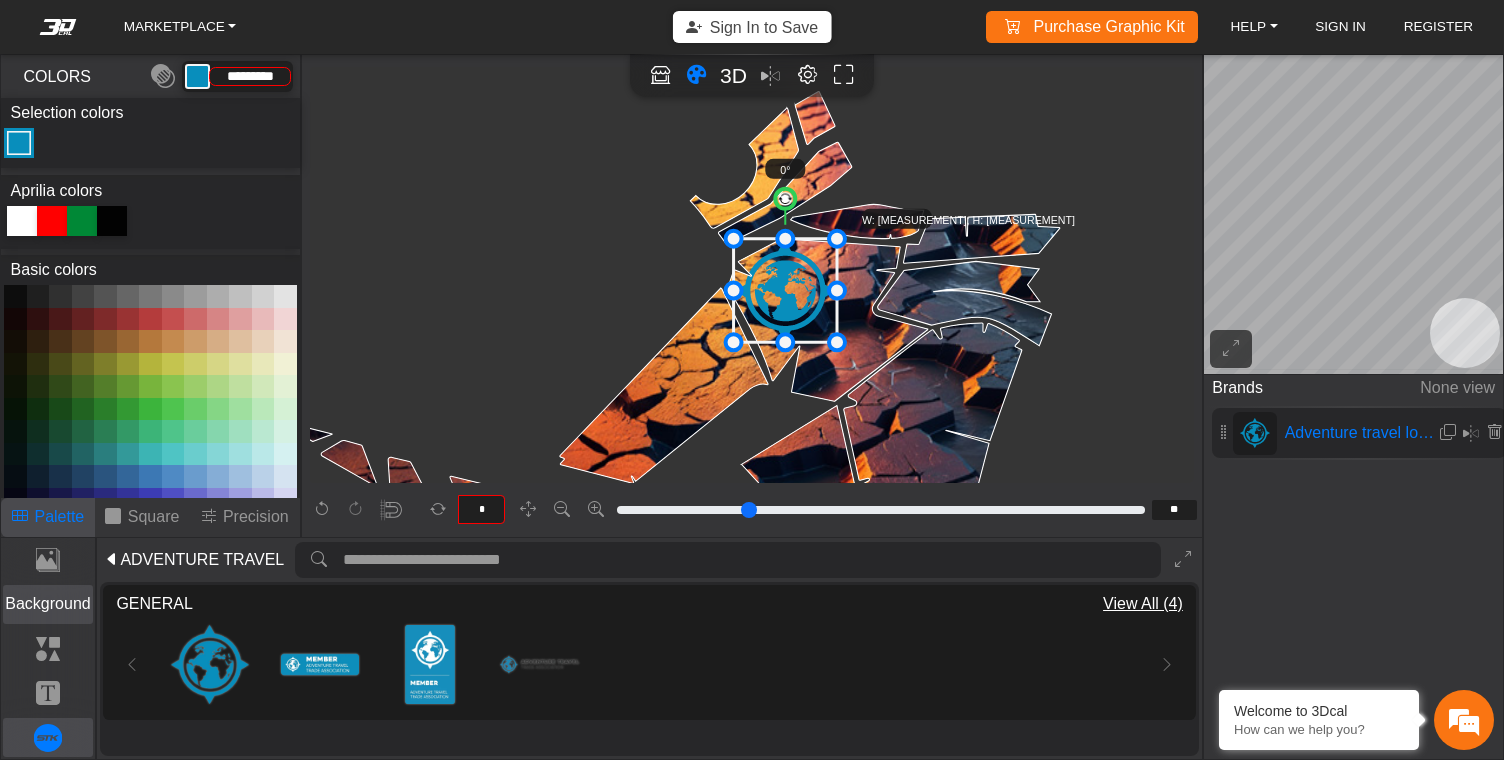 click on "Background" at bounding box center [48, 604] 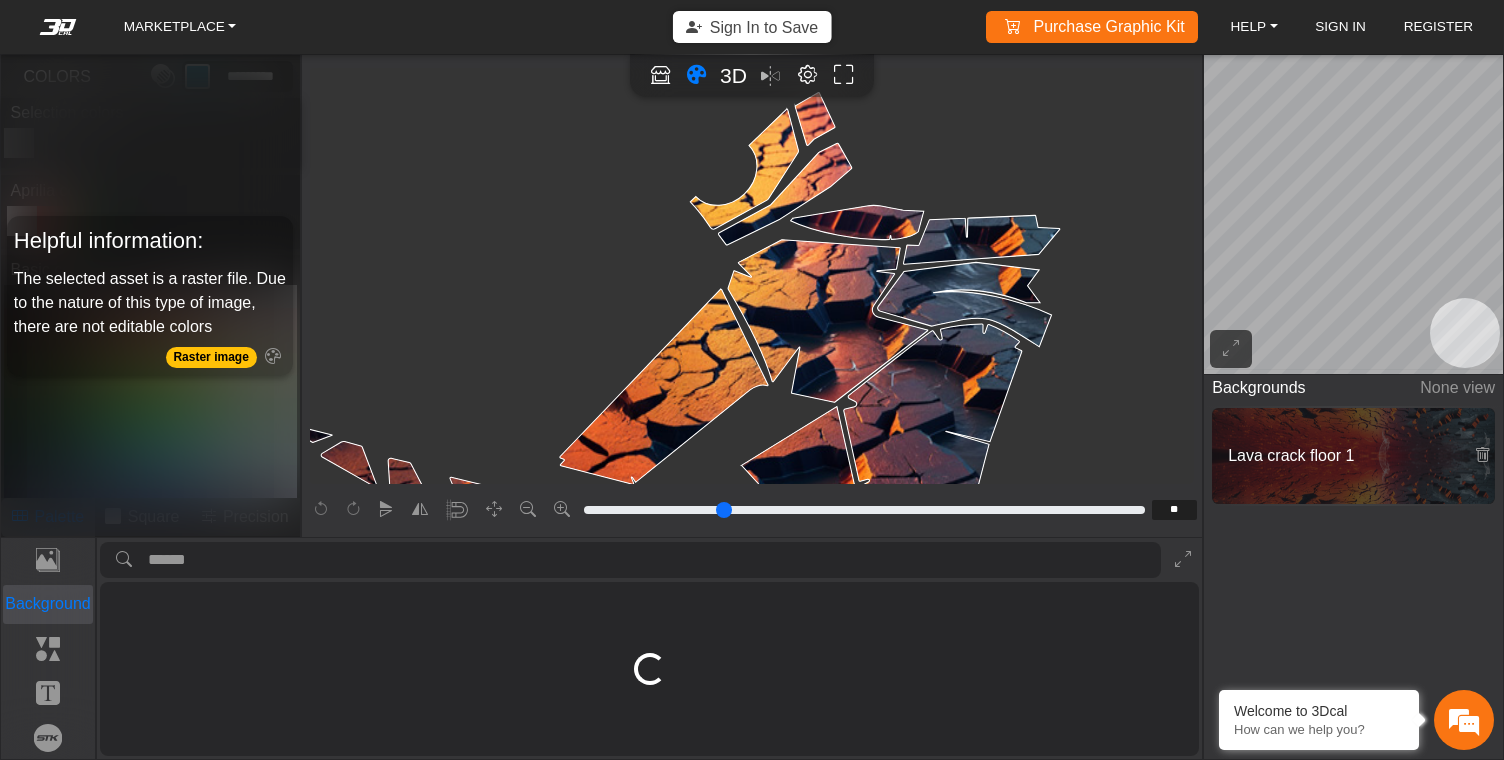 type on "****" 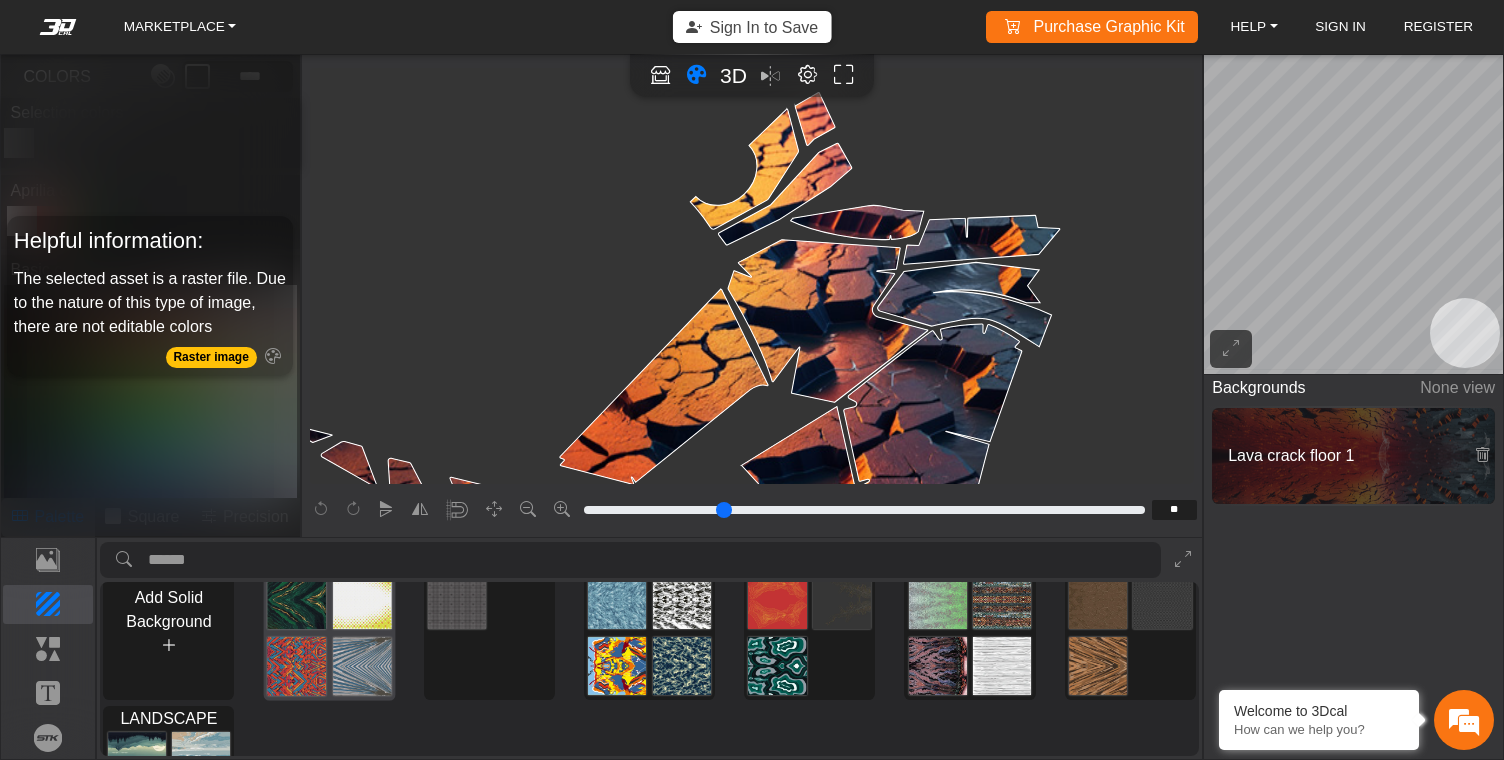 scroll, scrollTop: 0, scrollLeft: 0, axis: both 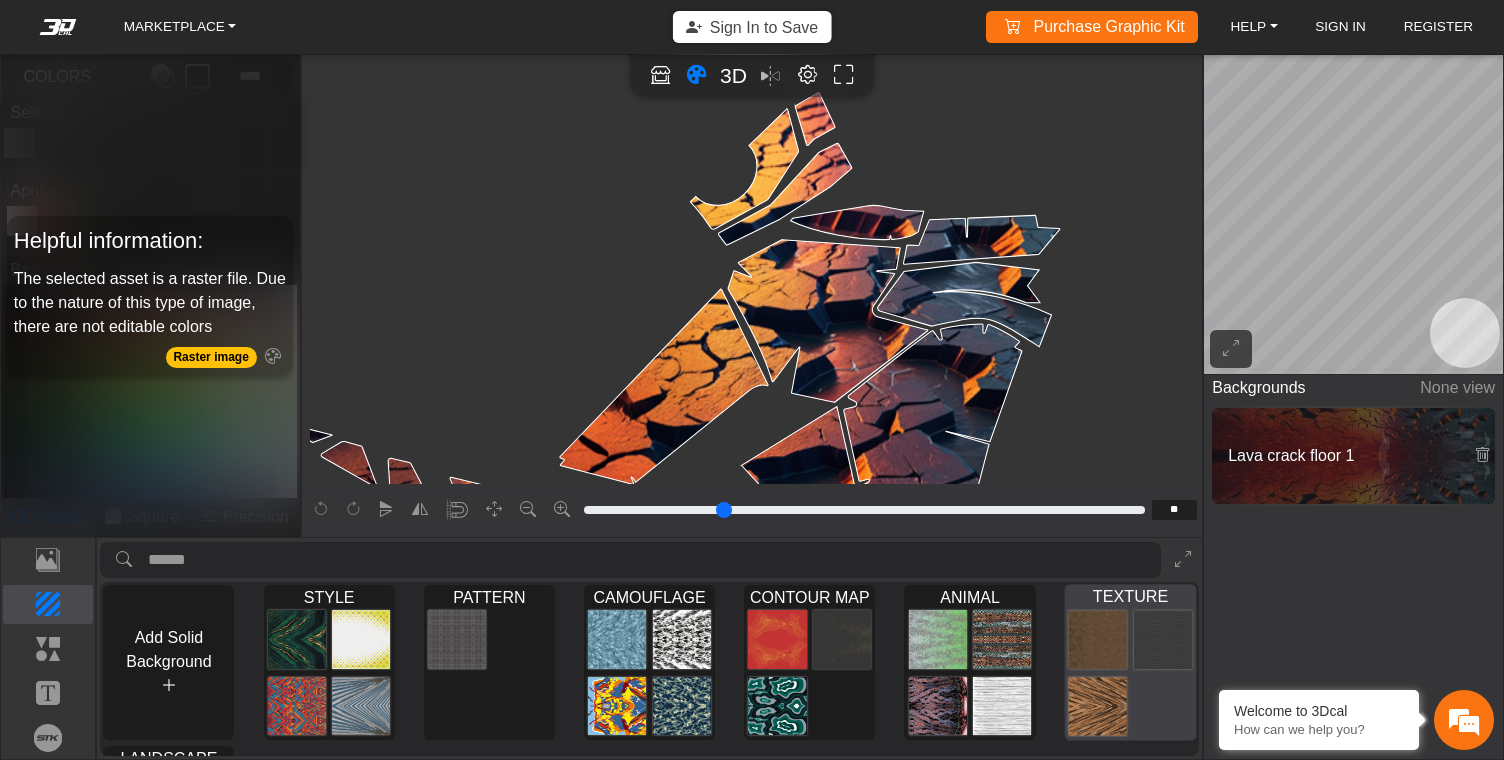click on "TEXTURE" at bounding box center (1130, 595) 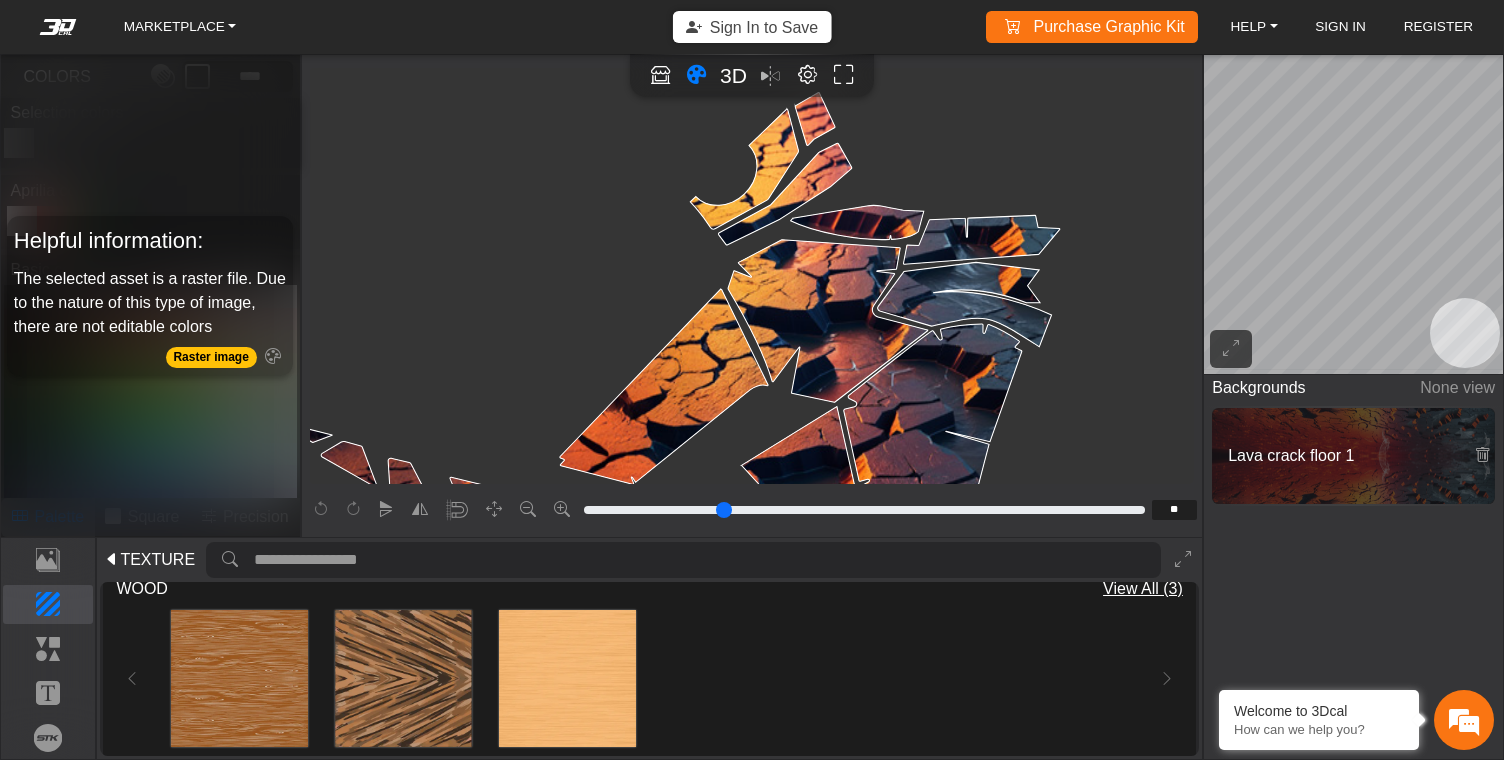 scroll, scrollTop: 422, scrollLeft: 0, axis: vertical 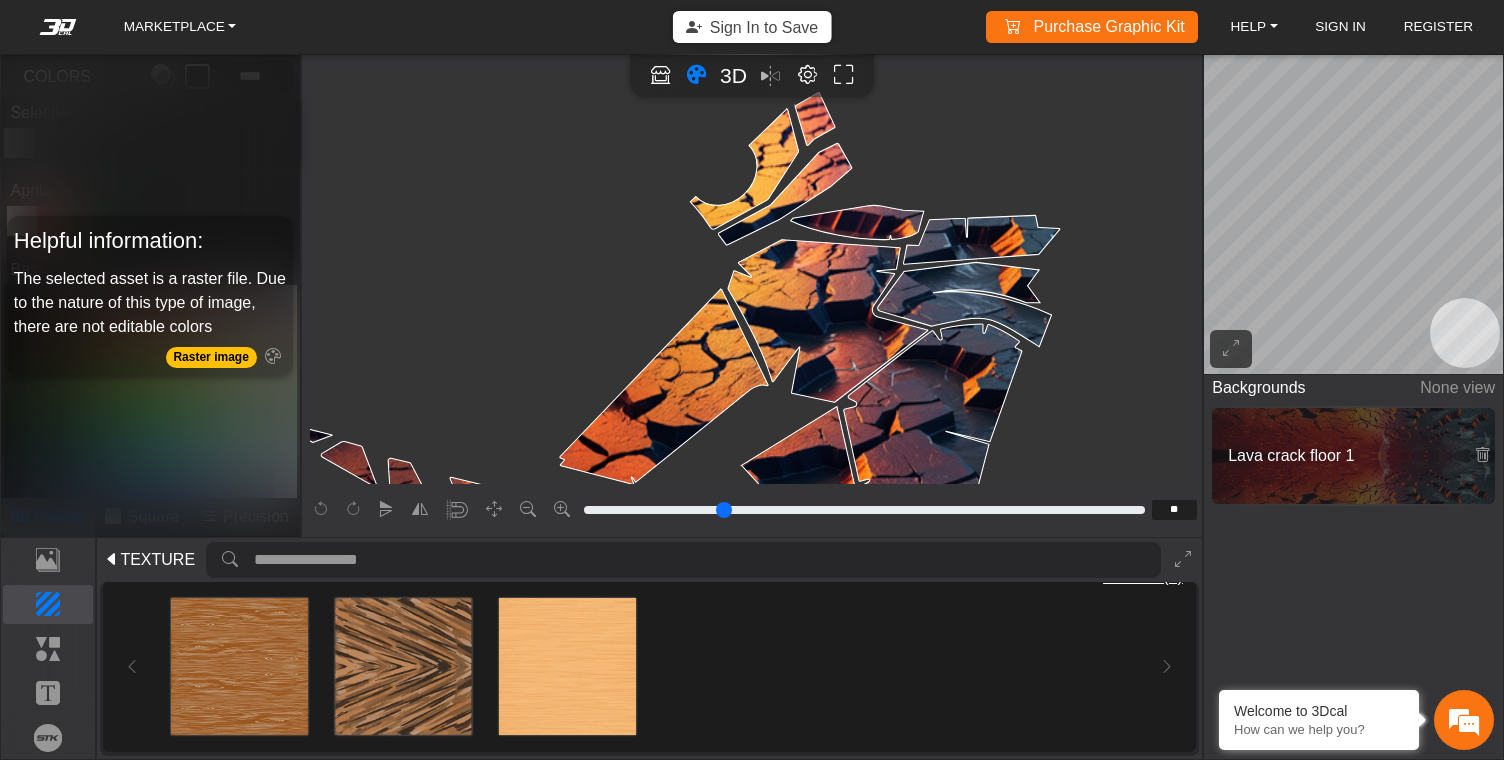 type on "*" 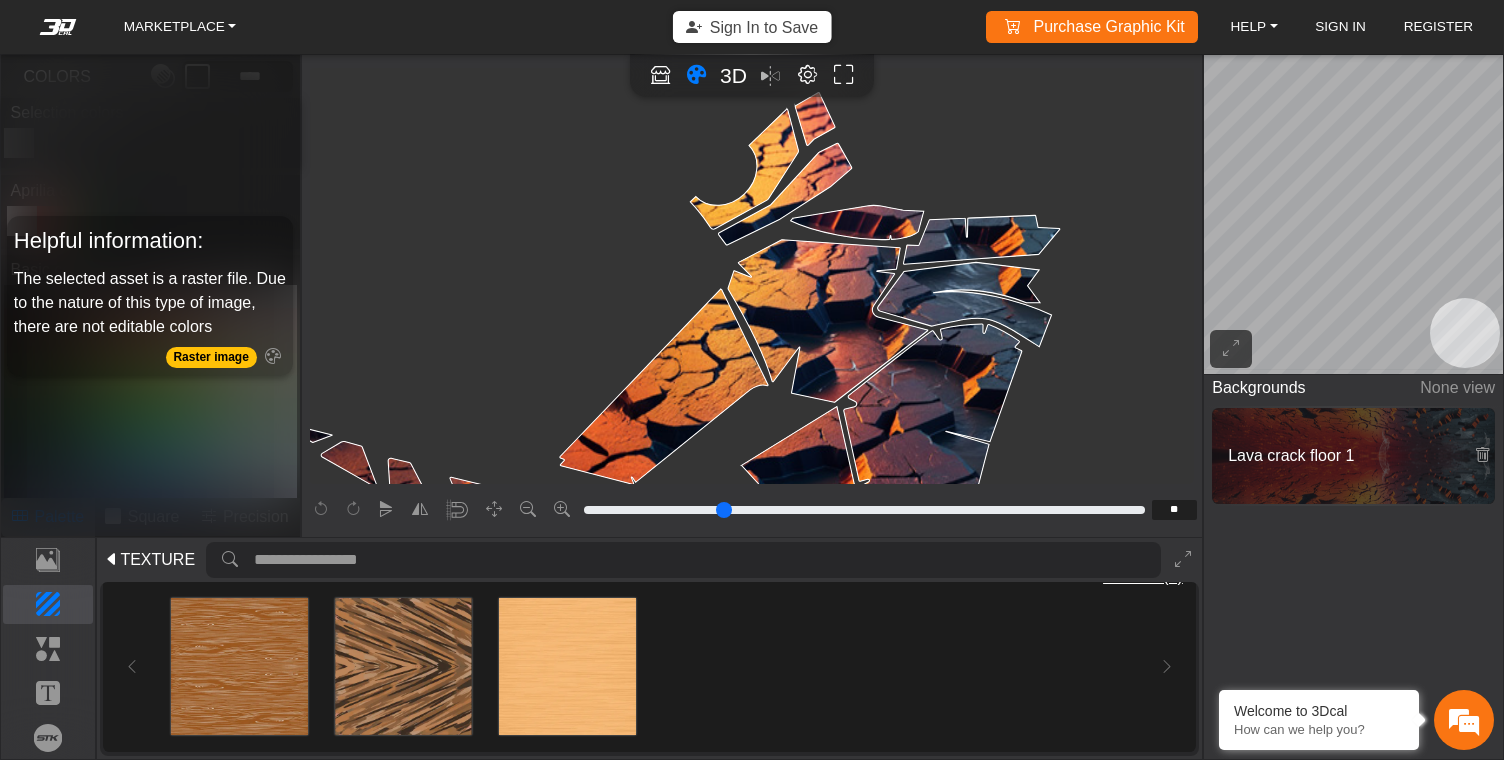 type on "*" 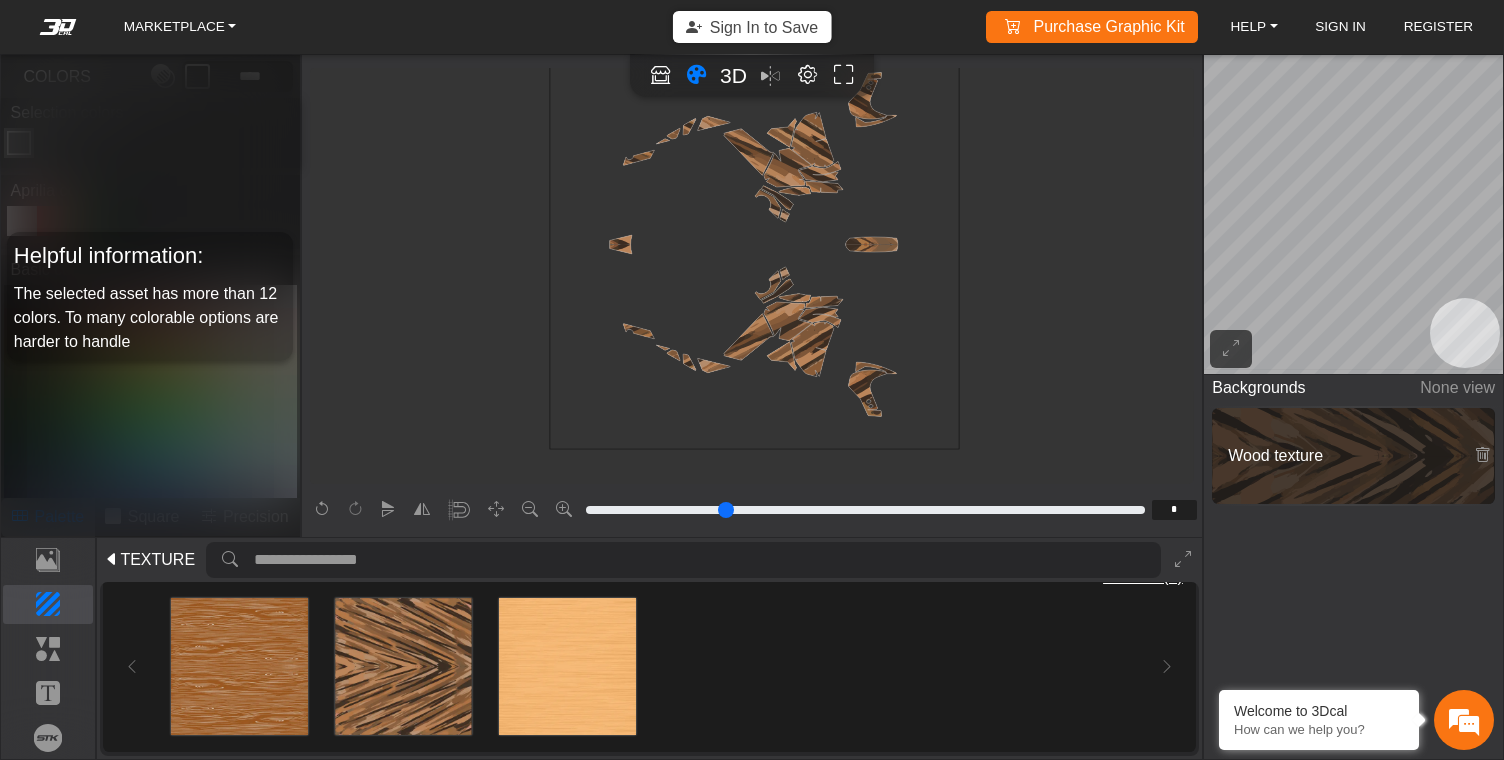 scroll, scrollTop: 439, scrollLeft: 172, axis: both 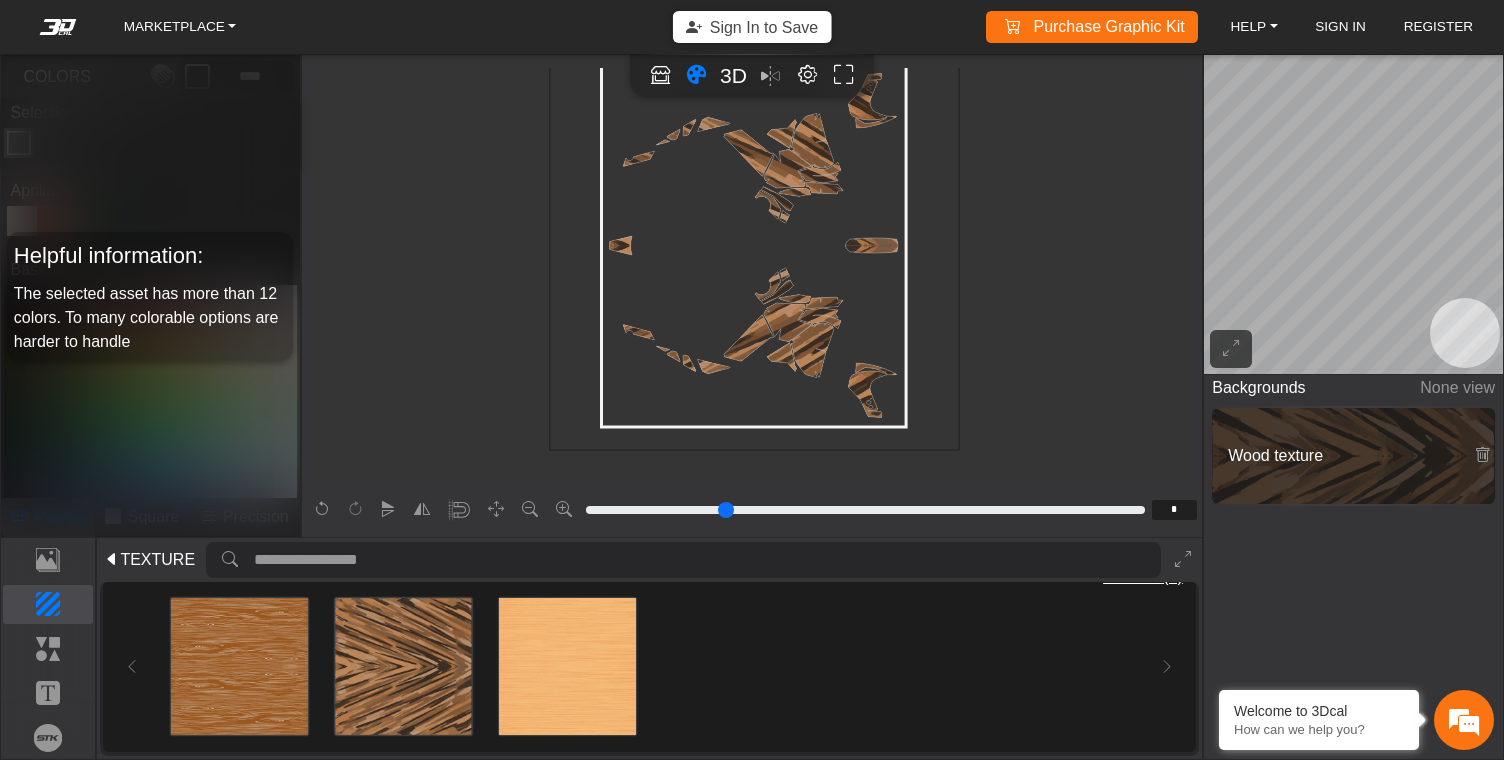 type on "*" 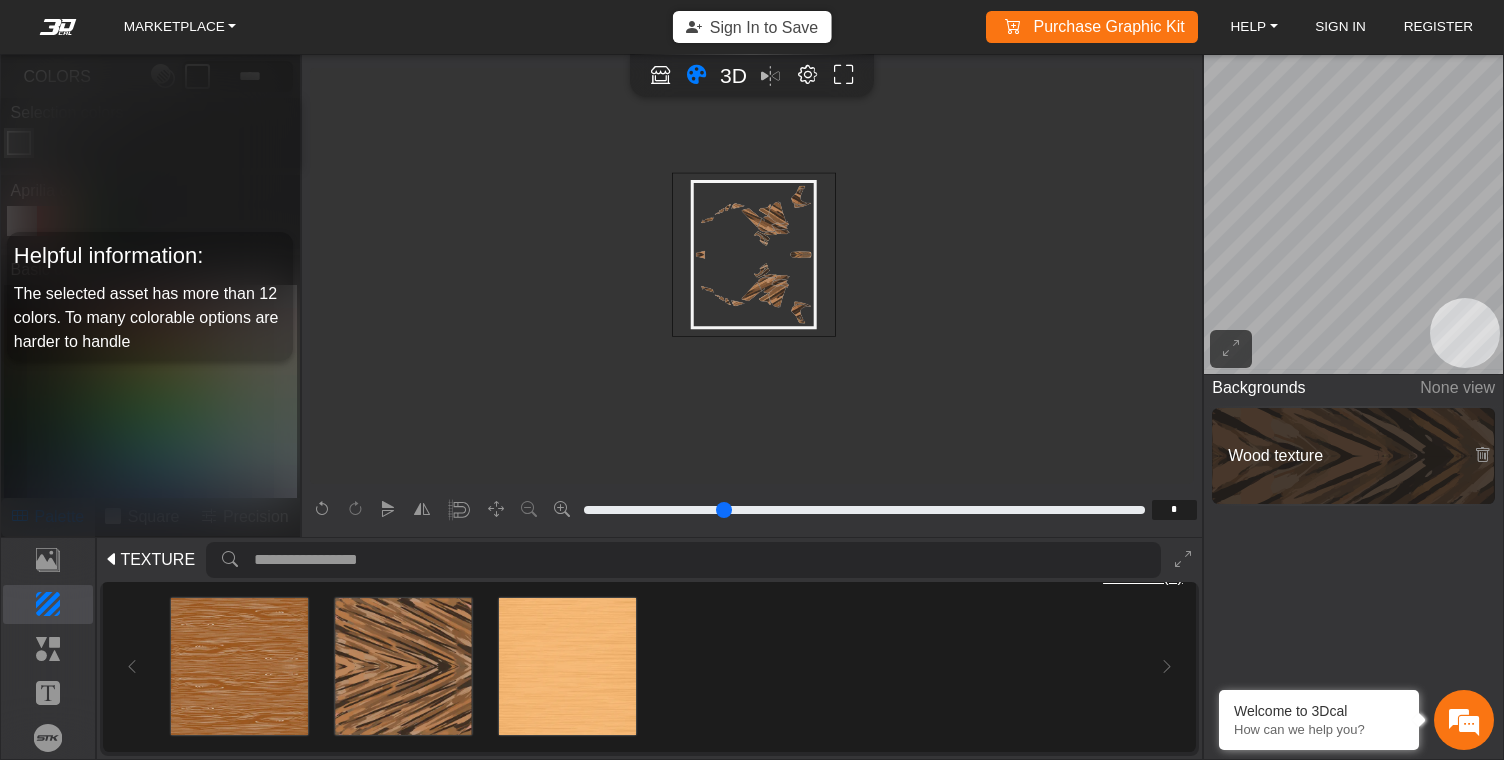 scroll, scrollTop: 0, scrollLeft: 0, axis: both 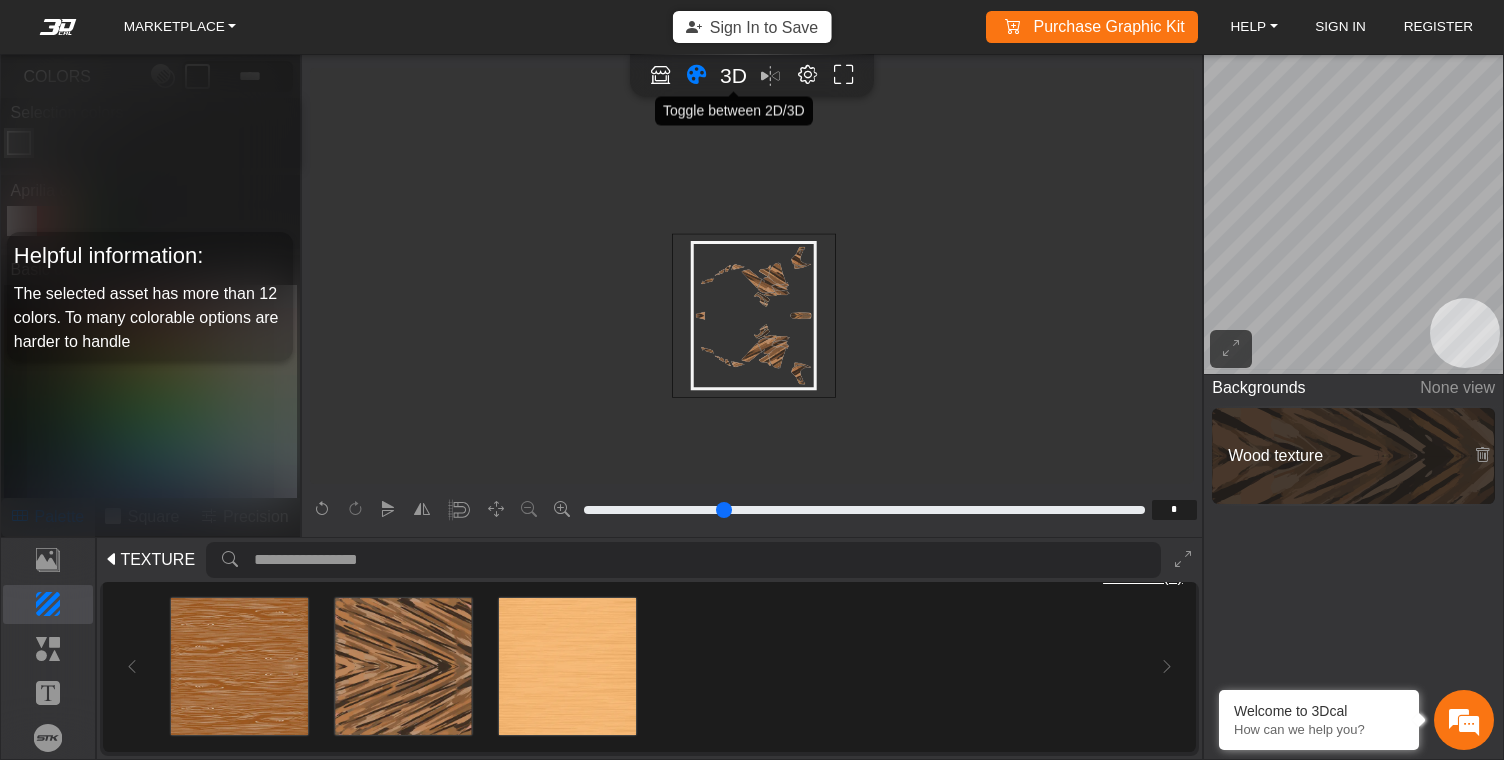 click on "3D" at bounding box center (733, 75) 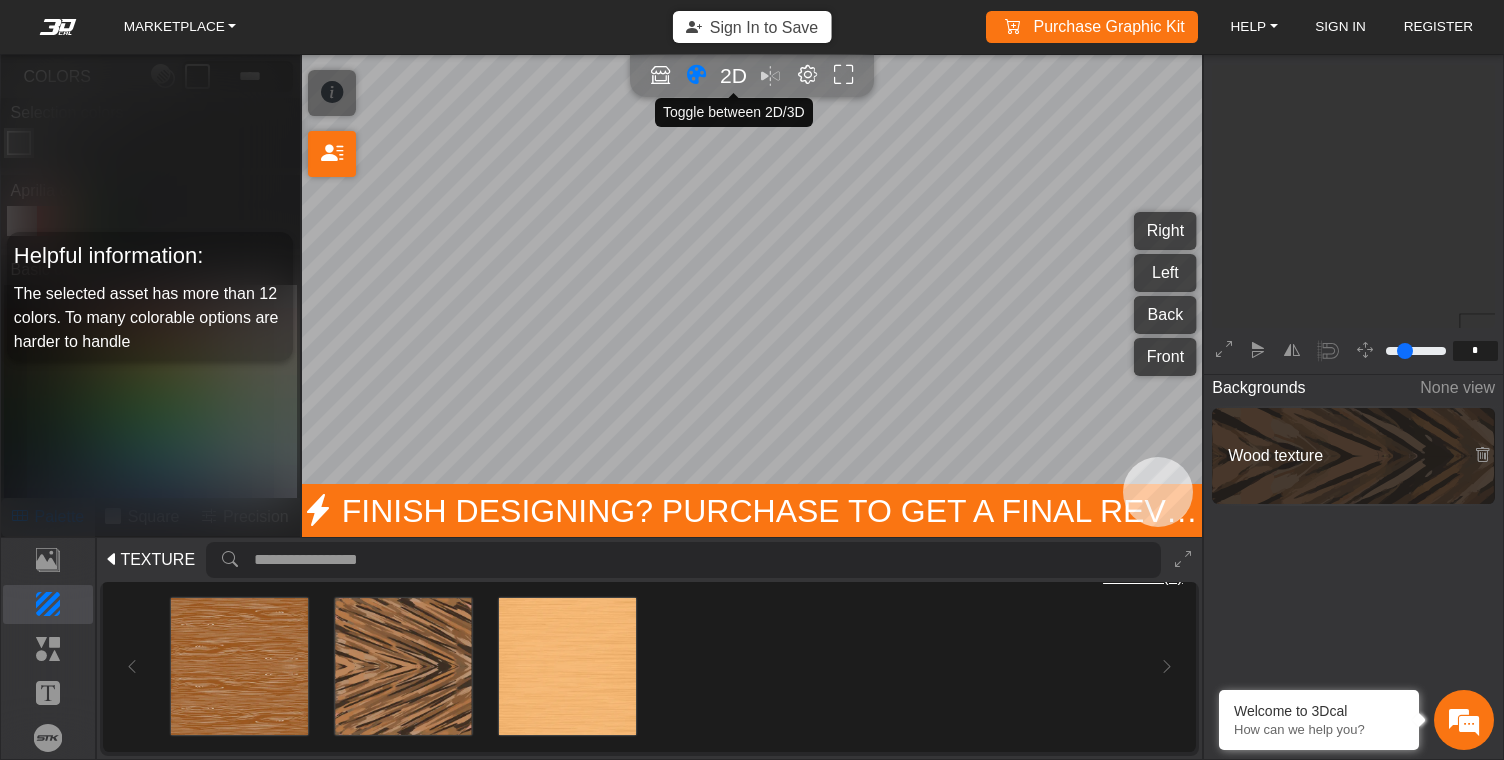 scroll, scrollTop: 232, scrollLeft: 227, axis: both 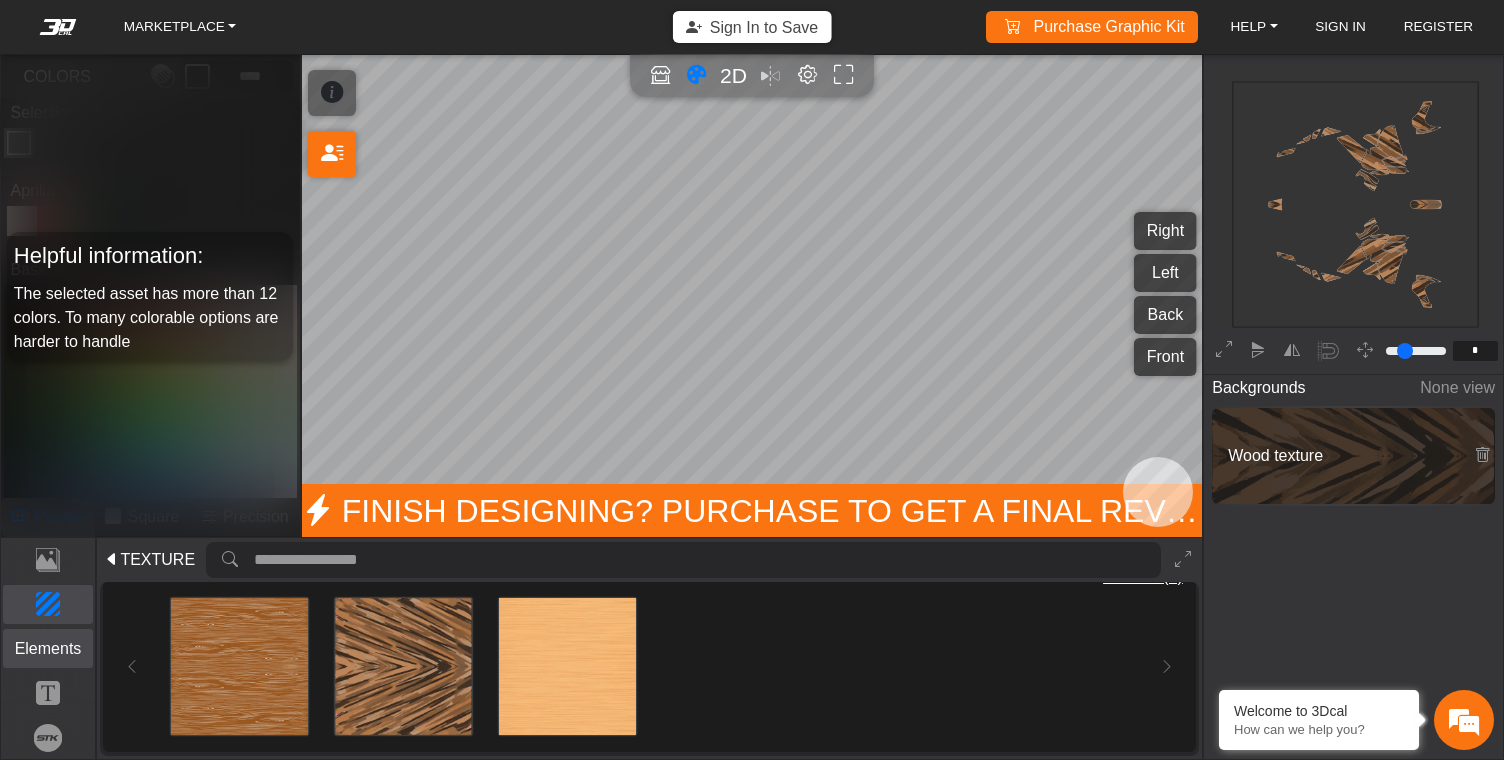 click on "Elements" at bounding box center [48, 649] 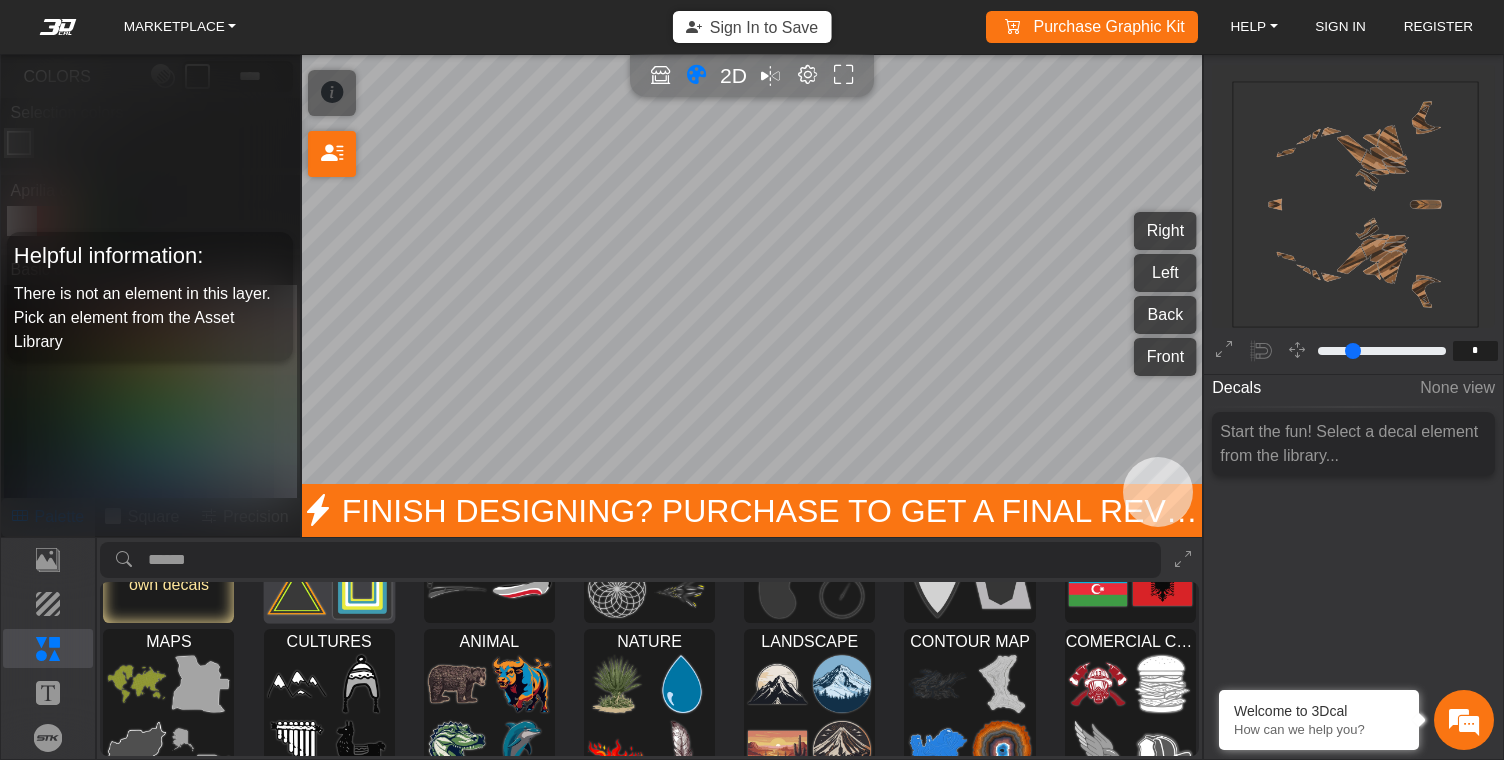 scroll, scrollTop: 150, scrollLeft: 0, axis: vertical 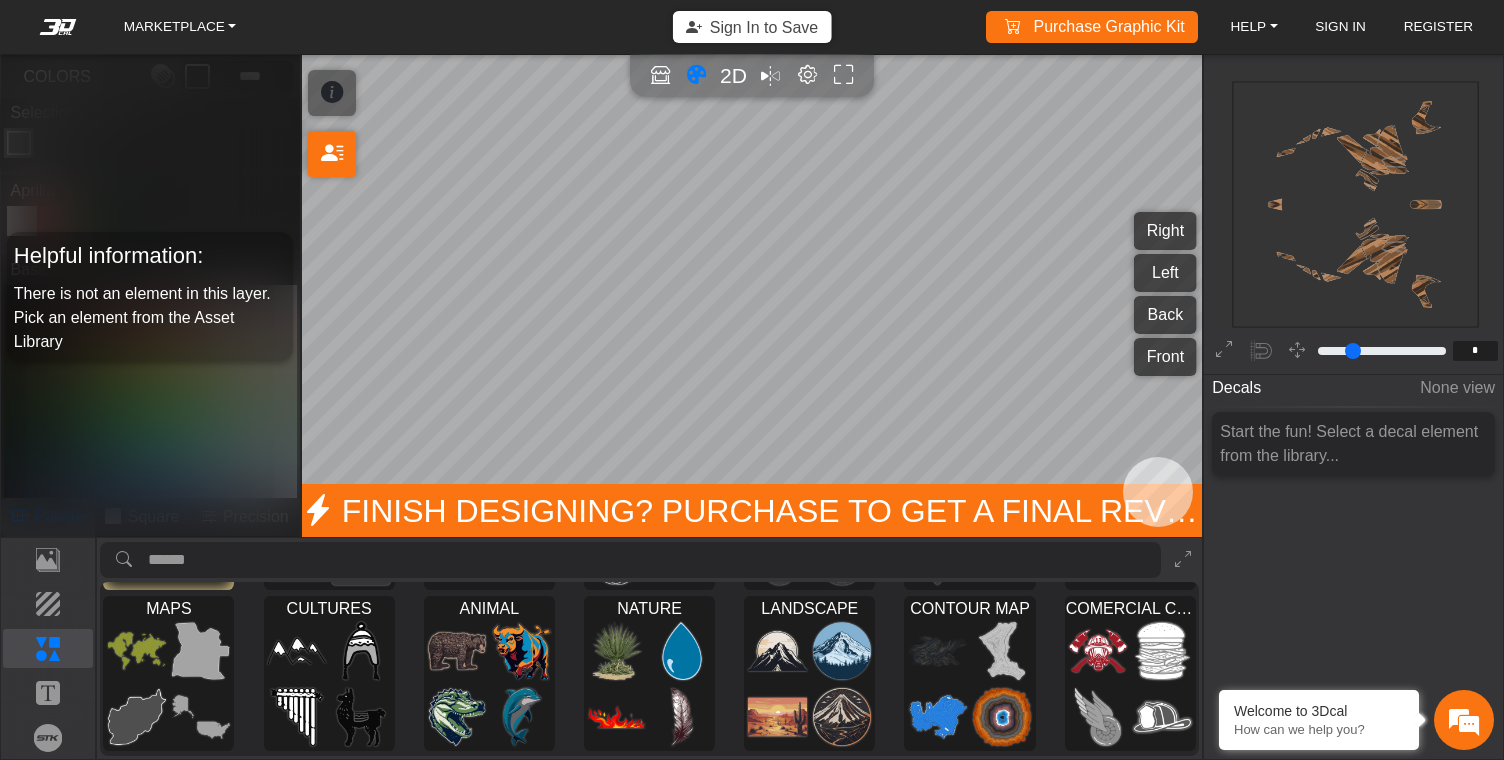 click on "MARKETPLACE  Sign In to Save  Purchase Graphic Kit Purchase! HELP Video help center FAQs Work with an artist  SIGN IN REGISTER  Finish Designing? Purchase to get a final review  SHORTCUTS: Press  F  key to activate Focus Mode on a selected asset (except backgrounds). Hold  ctrl  + click for panning on the 2D editor. Hold  ctrl  + scroll for control zoom on 2D editor. Press  F2  for toggle between 2D and 3D. Press  C  for toggle the color tool. Press  ctrl  + 0 for fit the canvas to the screen. Work with a design expert  Right   Left   Back   Front  Template Background Elements Text Brands Please sign in or register to upload your own decals BASIC Loading... STRIPE Loading... PATTERN Loading... MISCELLANEOUS Loading... BADGES Loading... FLAGS Loading... MAPS Loading... CULTURES Loading... ANIMAL Loading... NATURE Loading... LANDSCAPE Loading... CONTOUR MAP Loading... COMERCIAL CONTENT Loading... 2D Decals None view Start the fun! Select a decal element from the library..." at bounding box center (752, 380) 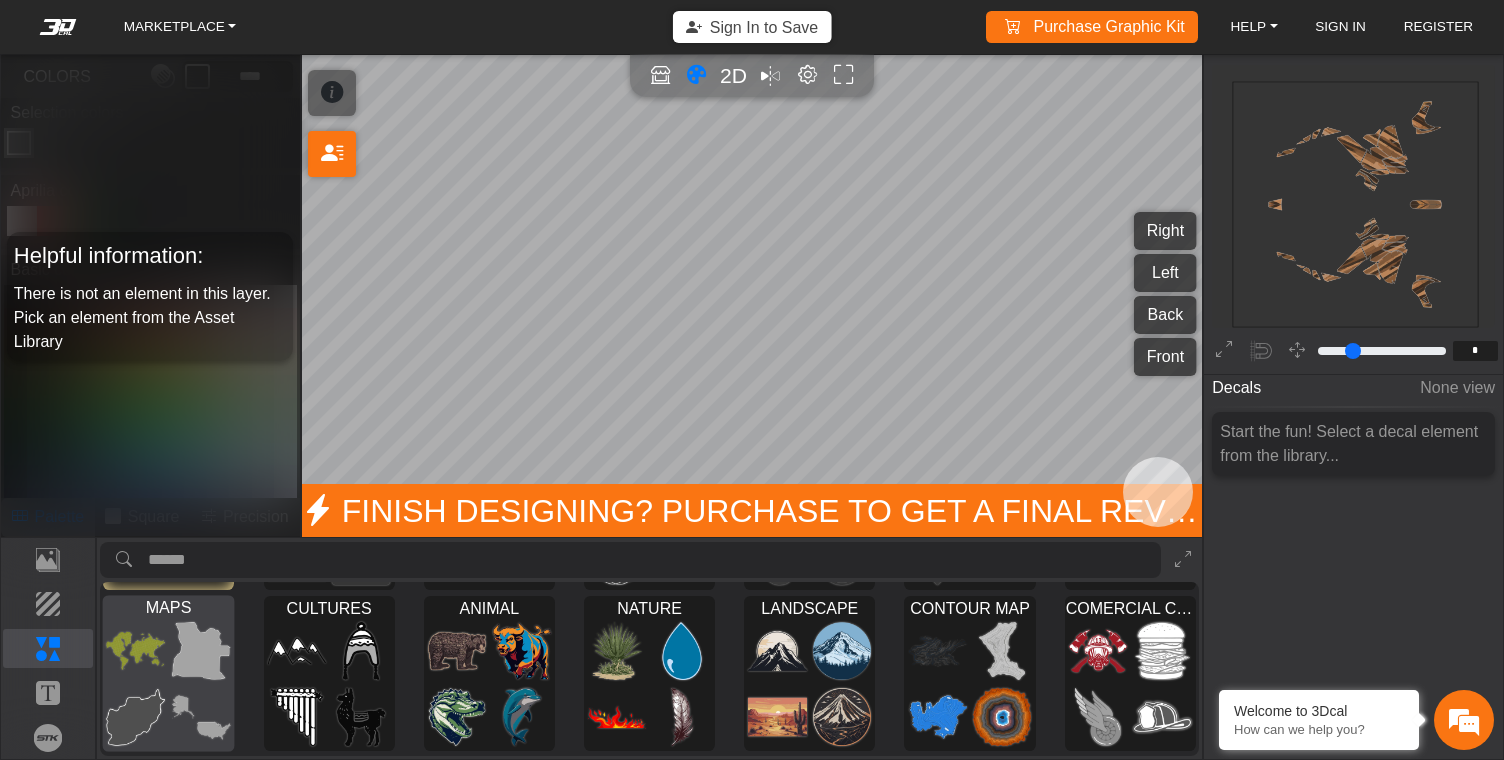 click at bounding box center (136, 651) 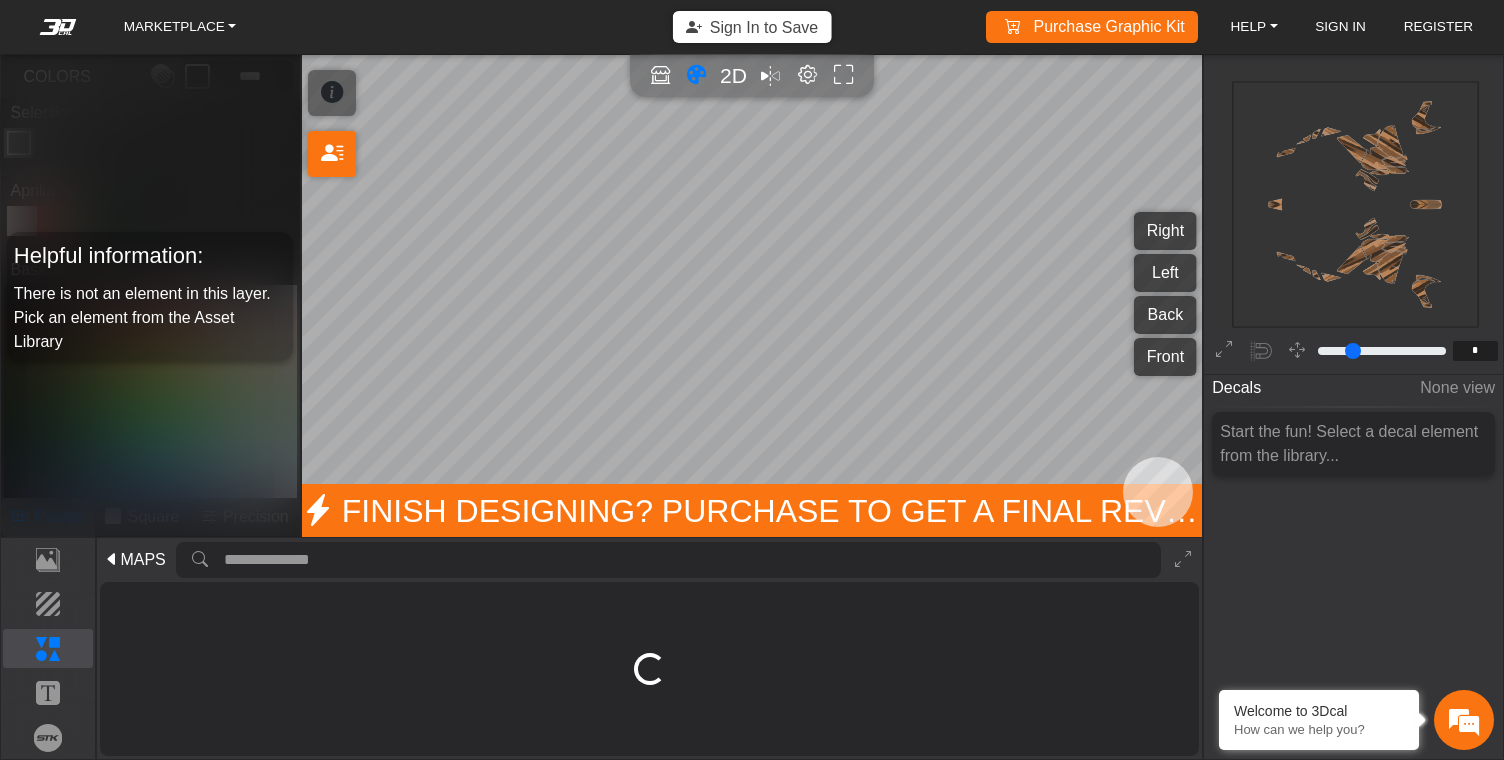 scroll, scrollTop: 0, scrollLeft: 0, axis: both 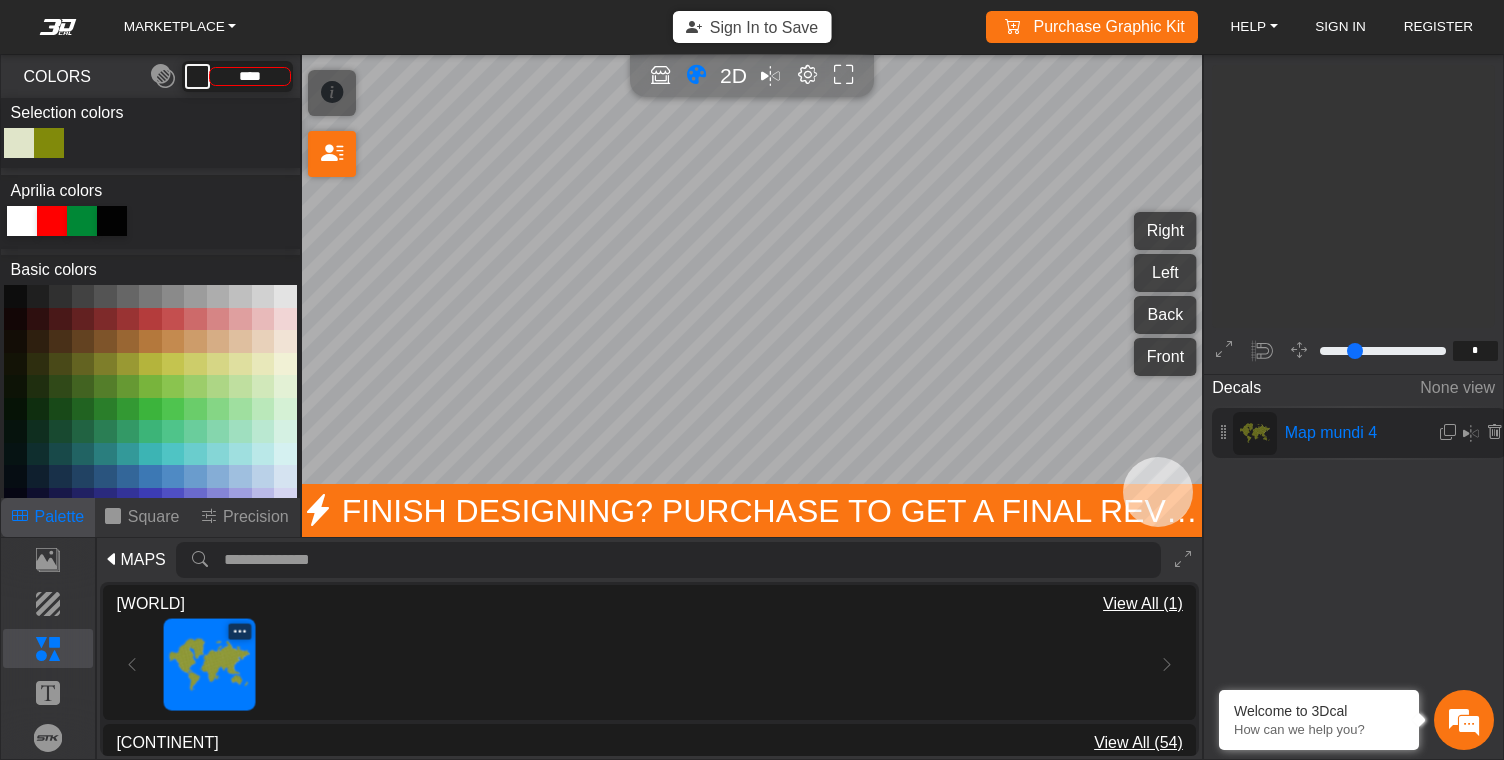 type on "**" 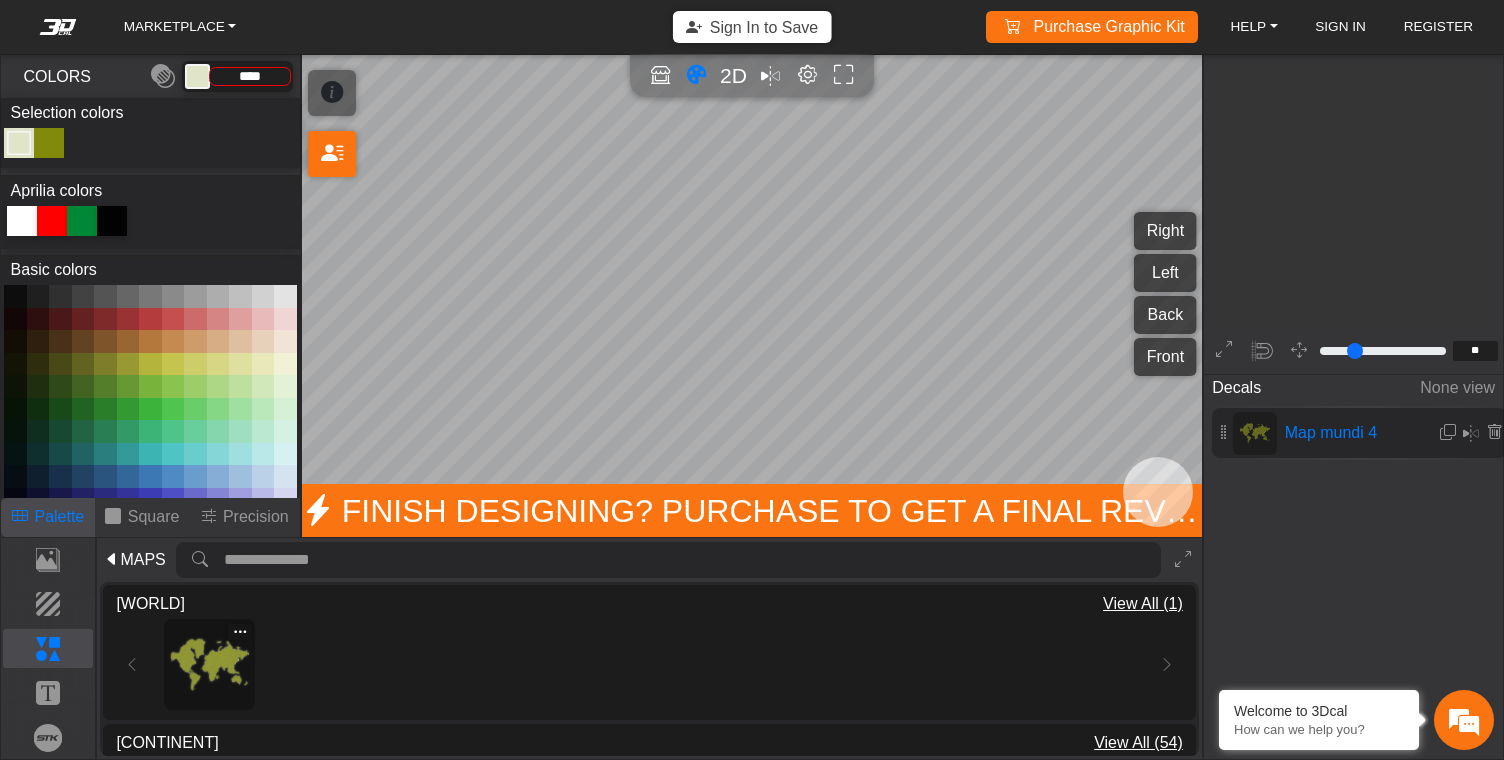 scroll, scrollTop: 1770, scrollLeft: 1653, axis: both 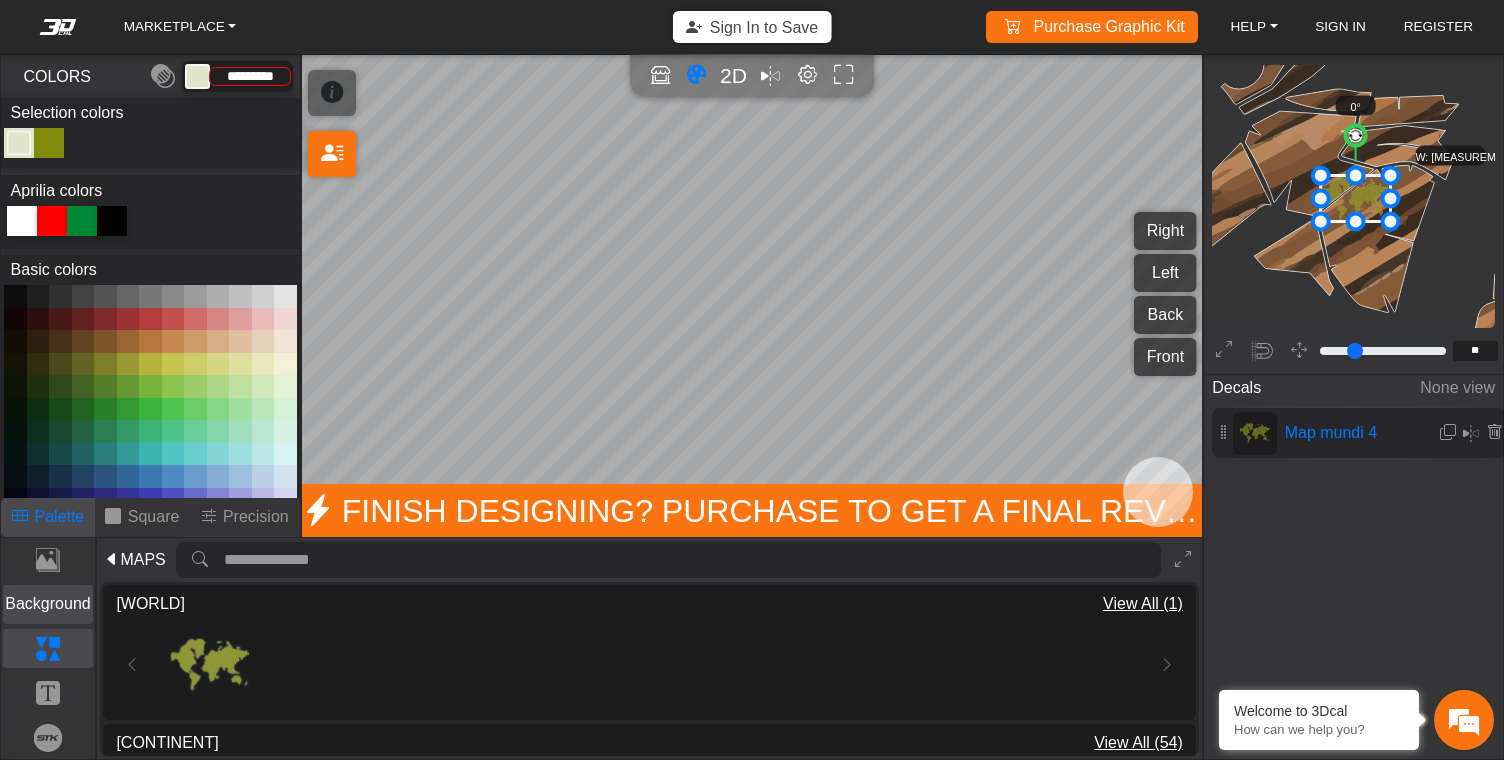 click on "Background" at bounding box center (48, 604) 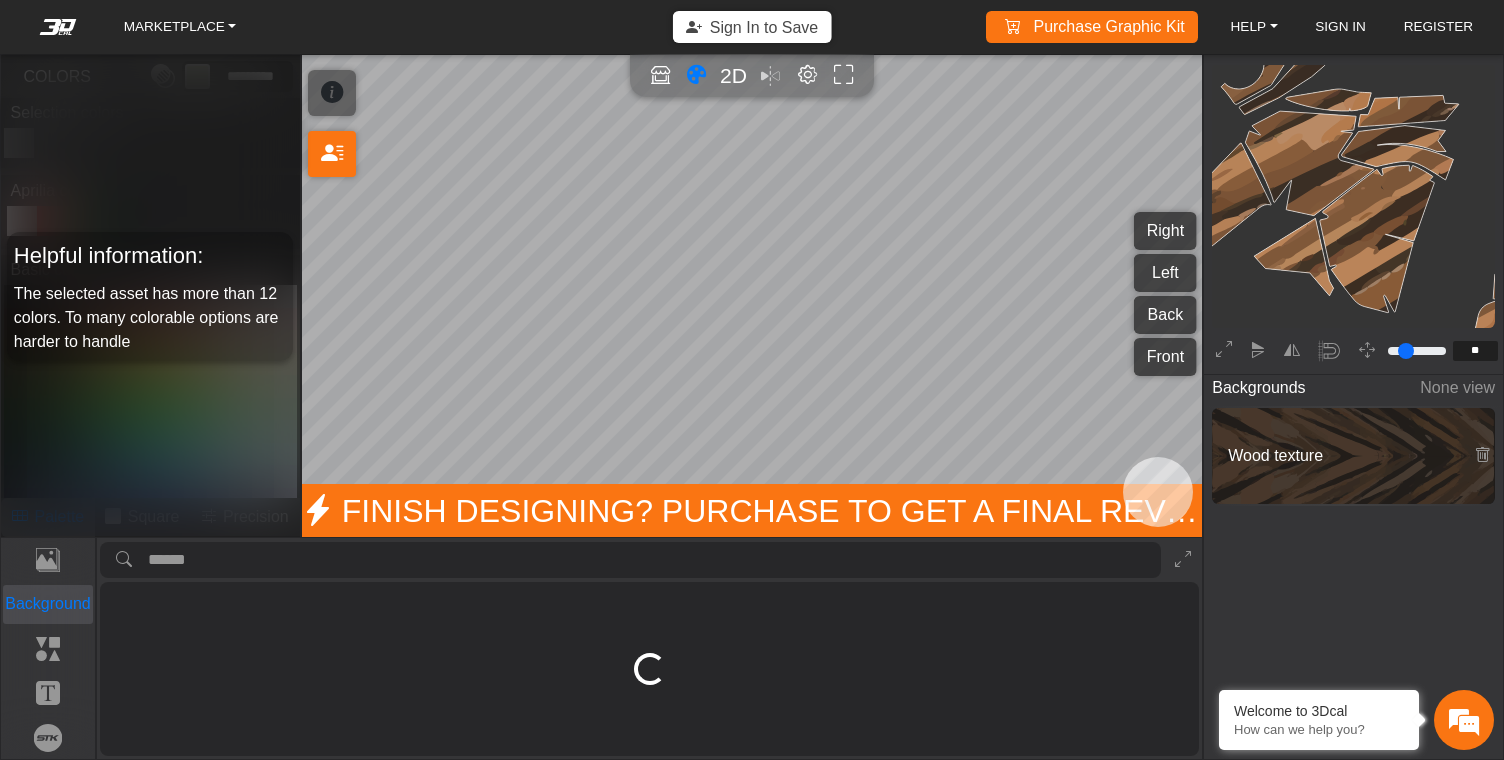 type on "****" 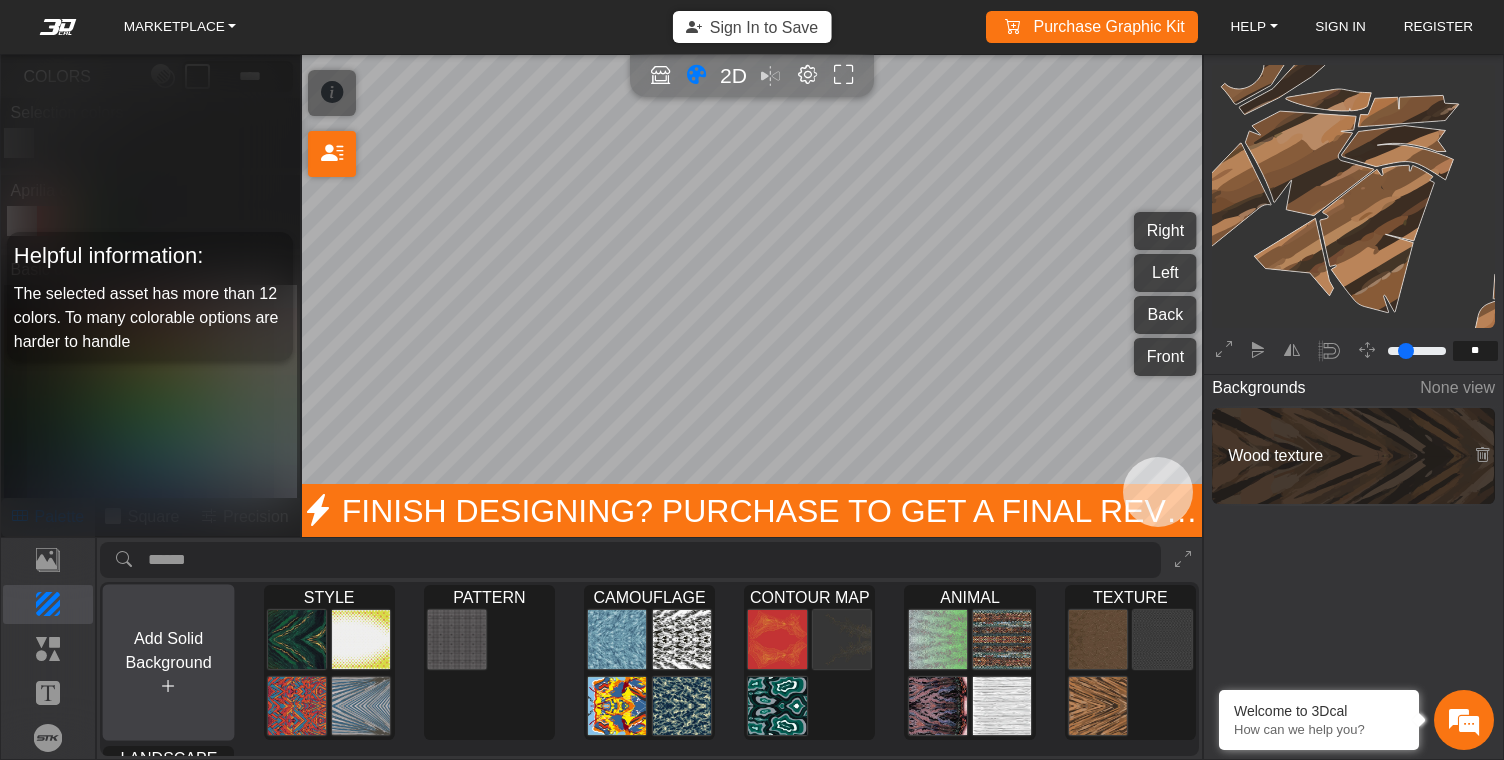 click on "Add Solid Background" at bounding box center (169, 649) 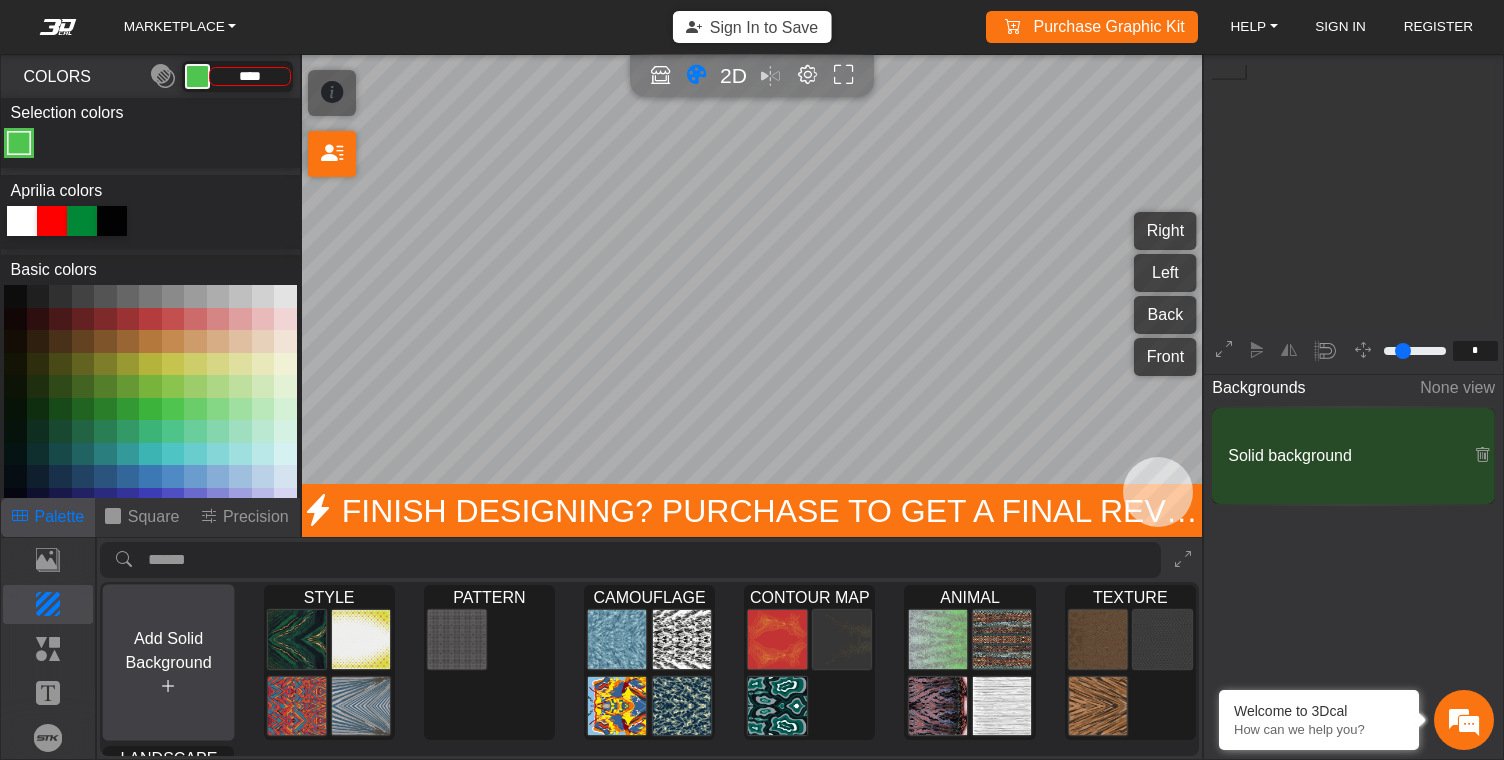type on "*********" 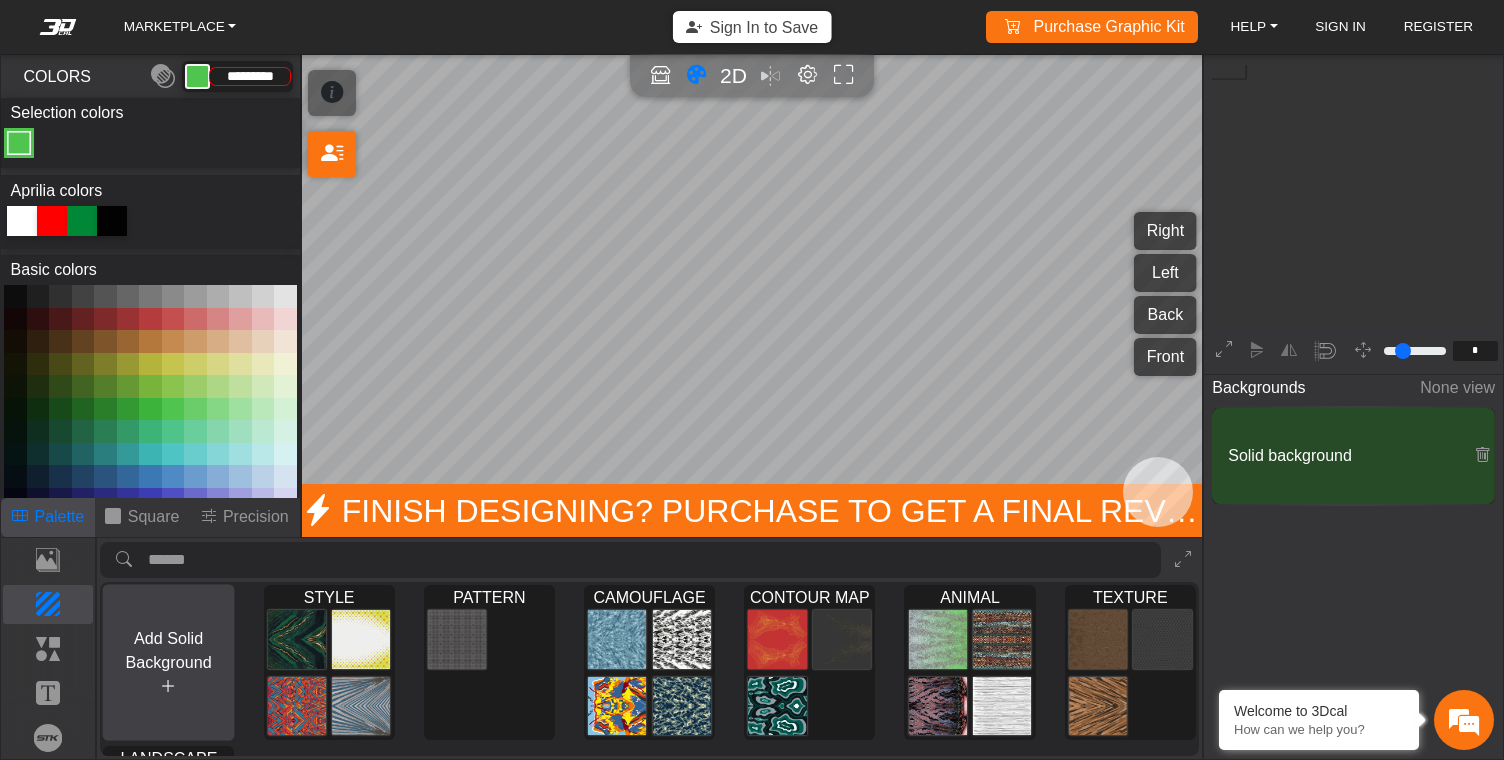 scroll, scrollTop: 237, scrollLeft: 227, axis: both 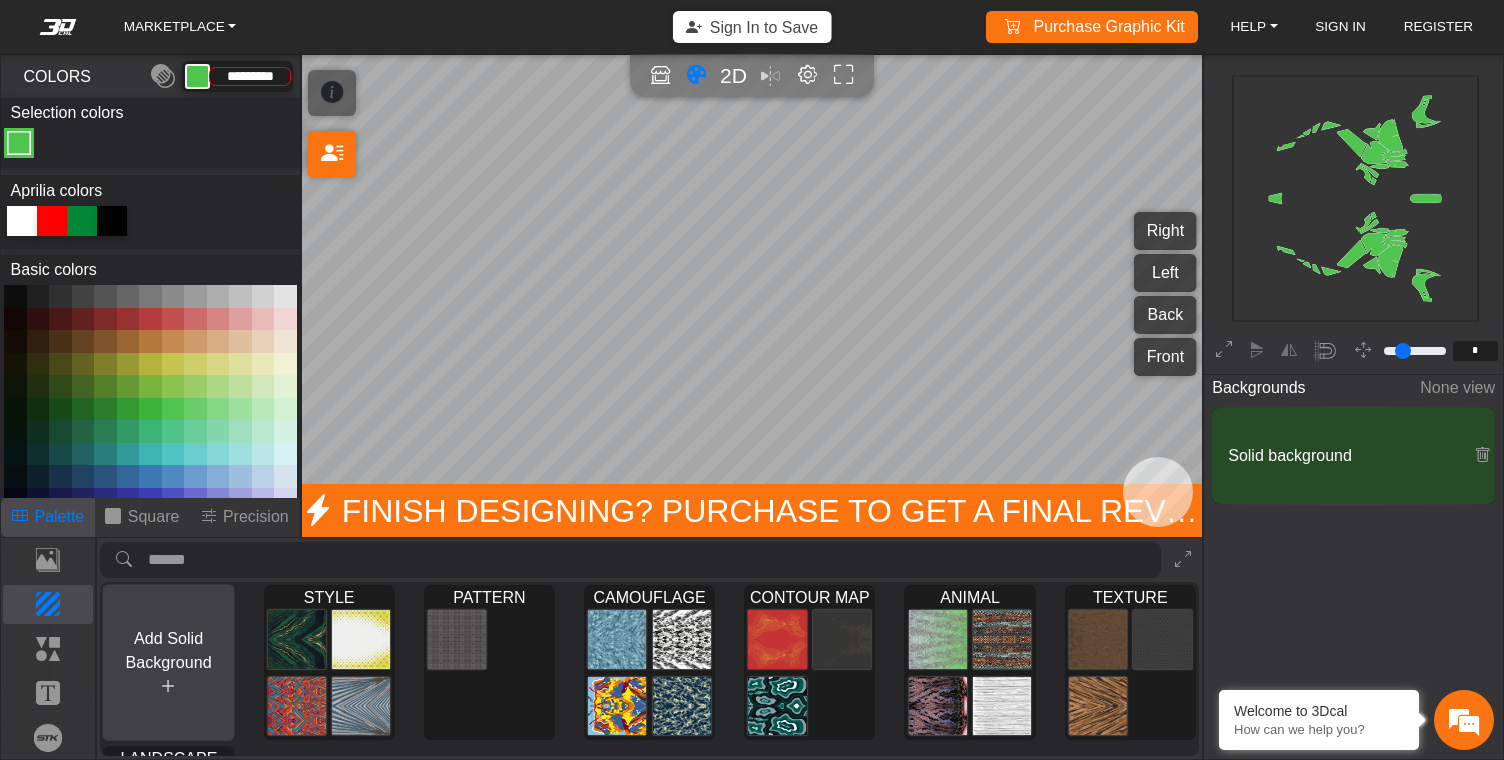 click at bounding box center [169, 685] 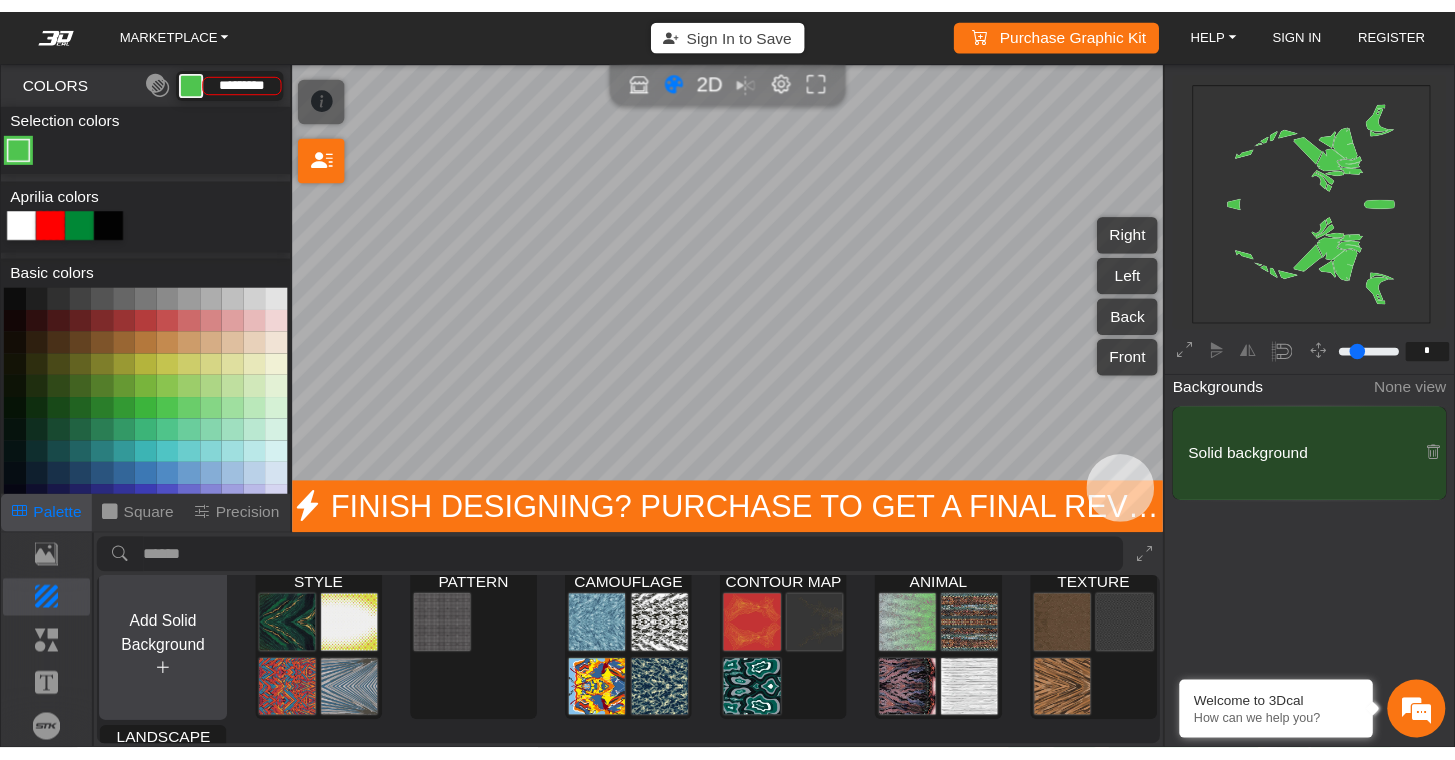 scroll, scrollTop: 0, scrollLeft: 0, axis: both 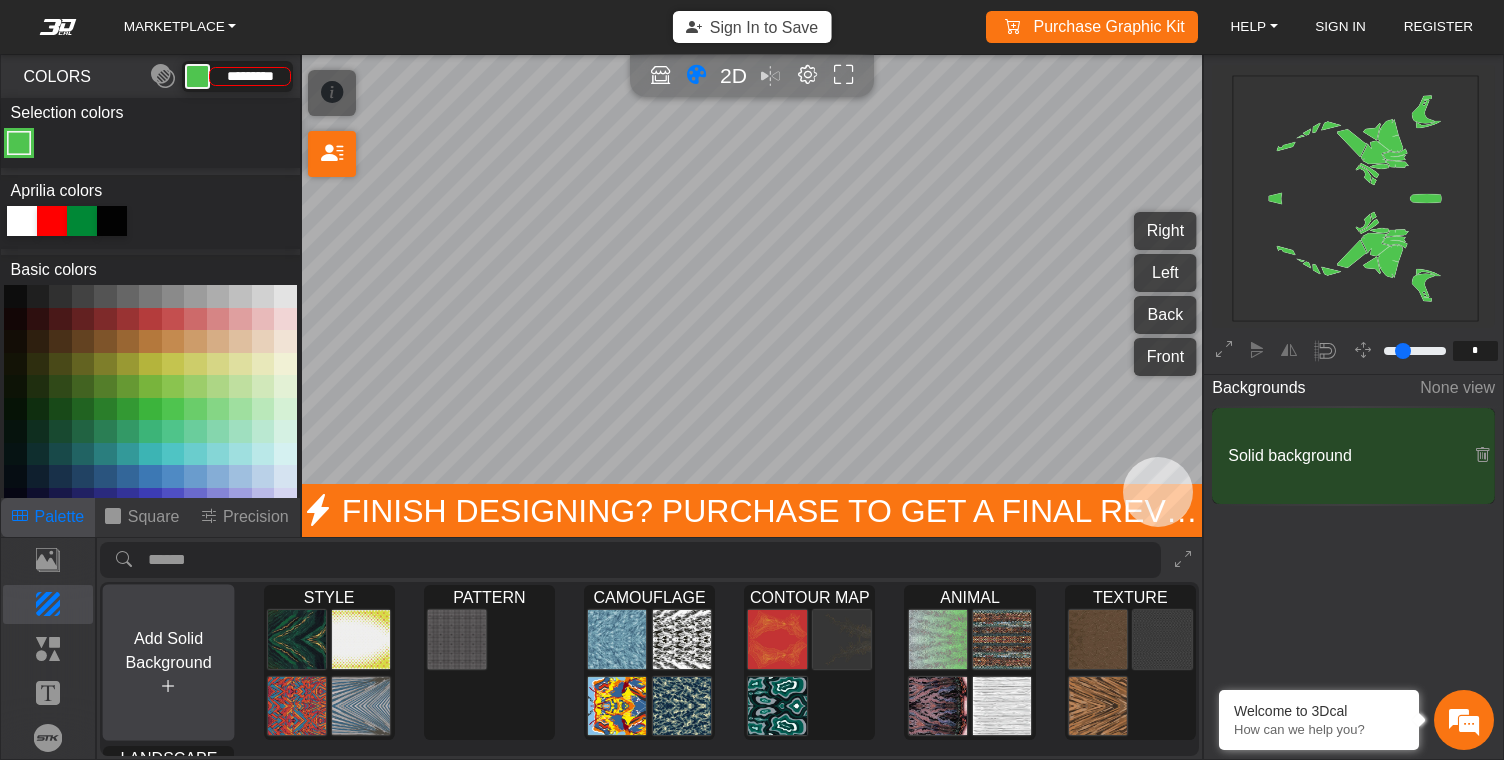 click at bounding box center [169, 685] 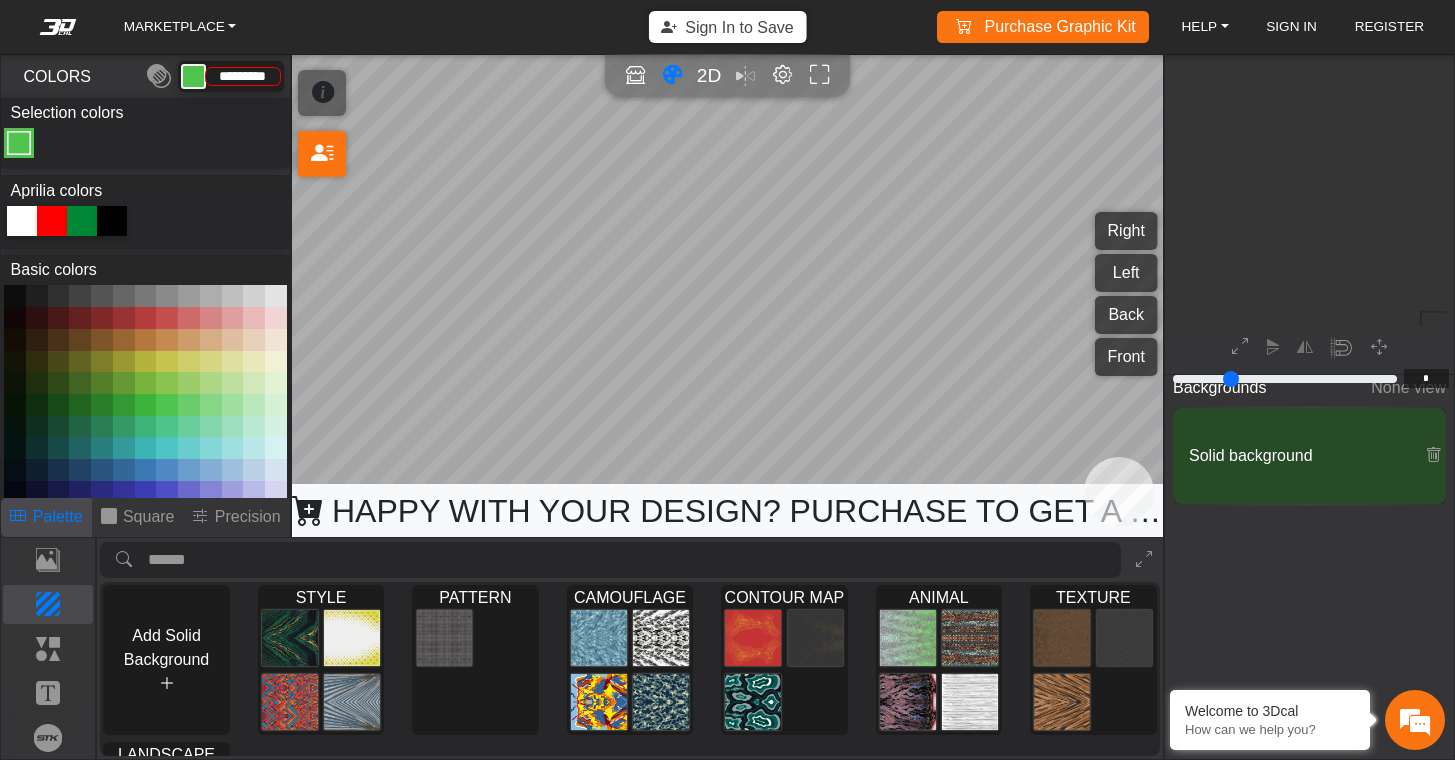 scroll, scrollTop: 0, scrollLeft: 0, axis: both 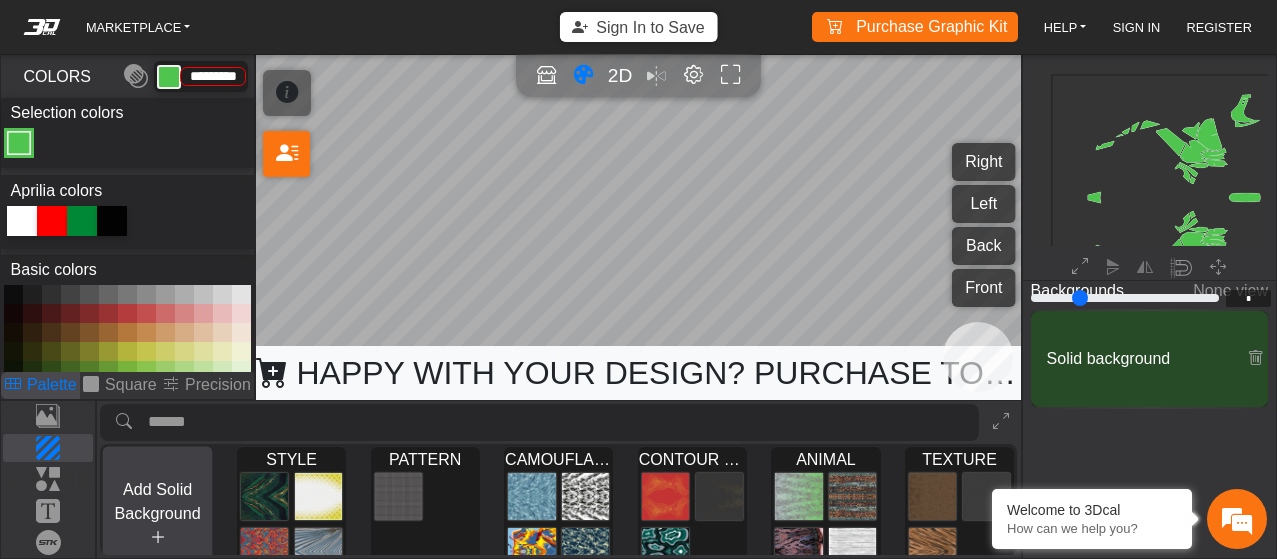 click on "Add Solid Background" at bounding box center [158, 500] 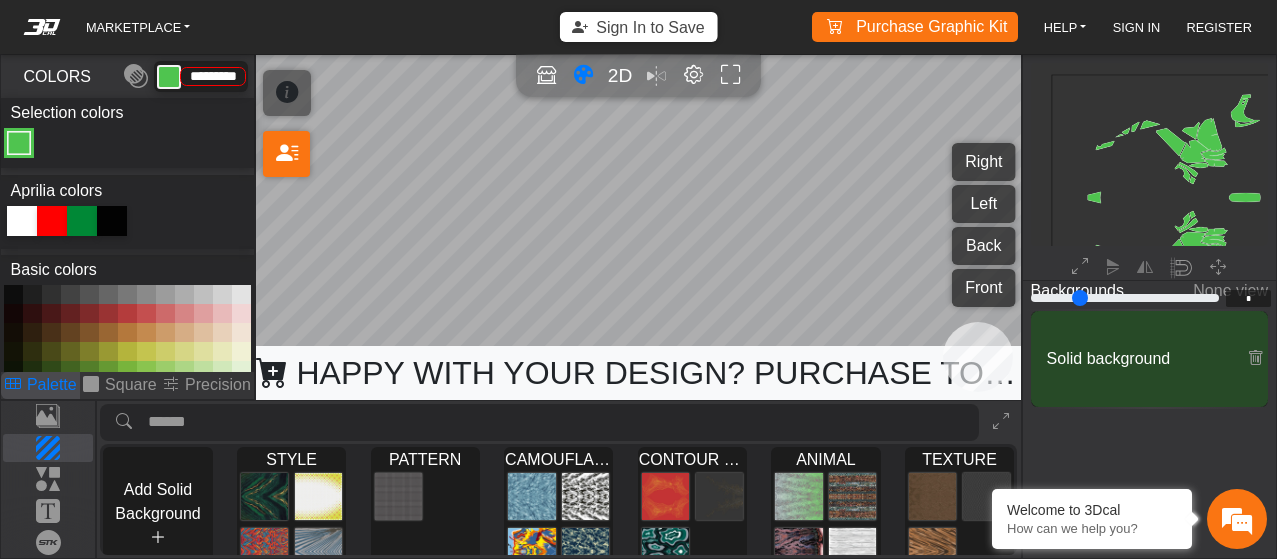 click on "Template Background Elements Text Brands Add Solid Background STYLE Loading... PATTERN Loading... CAMOUFLAGE Loading... CONTOUR MAP Loading... ANIMAL Loading... TEXTURE Loading... LANDSCAPE Loading..." at bounding box center (511, 479) 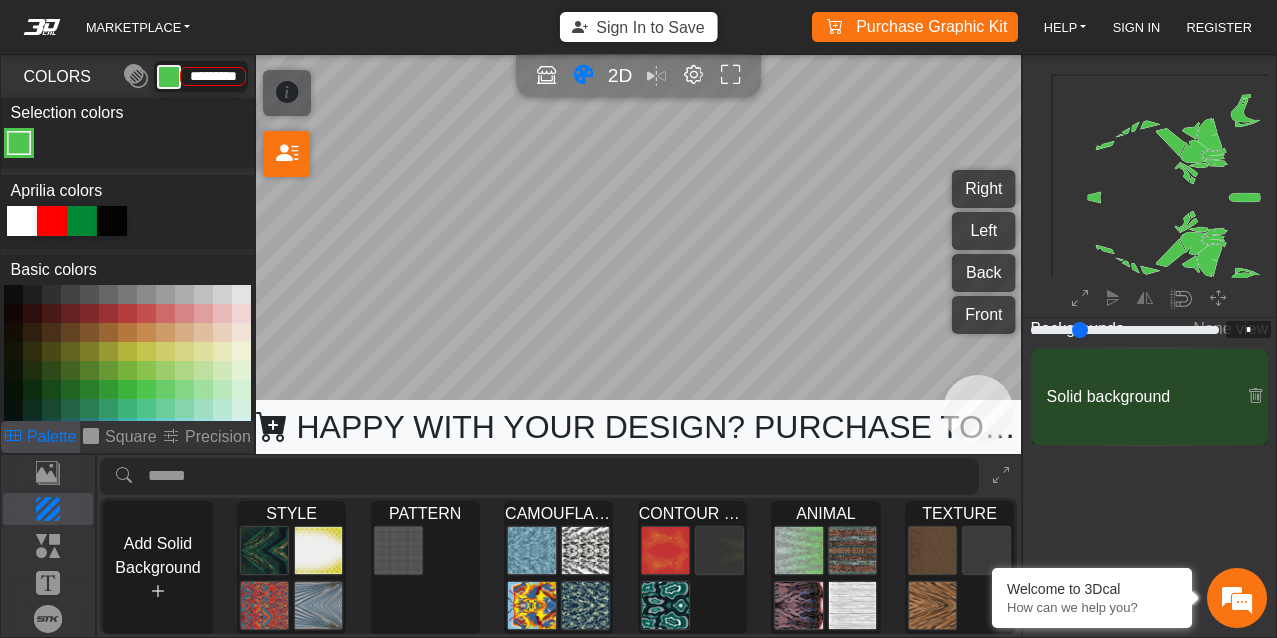click at bounding box center (563, 476) 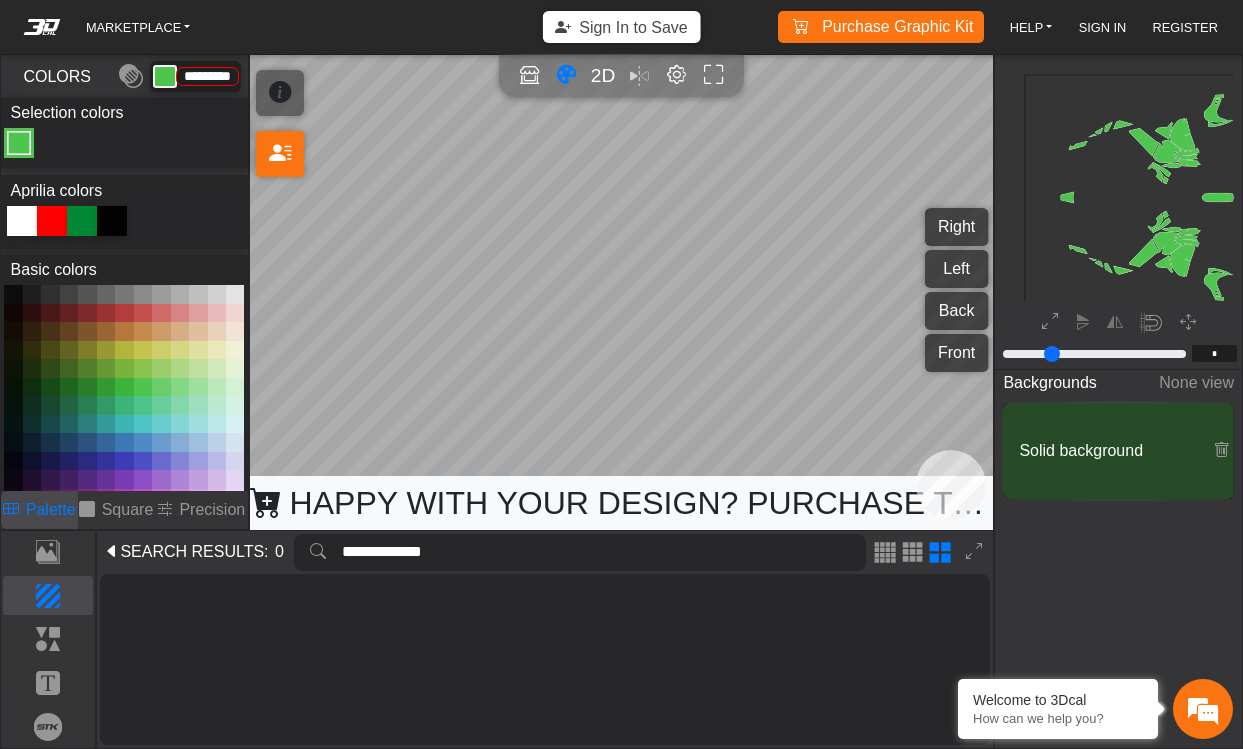 drag, startPoint x: 453, startPoint y: 558, endPoint x: 339, endPoint y: 552, distance: 114.15778 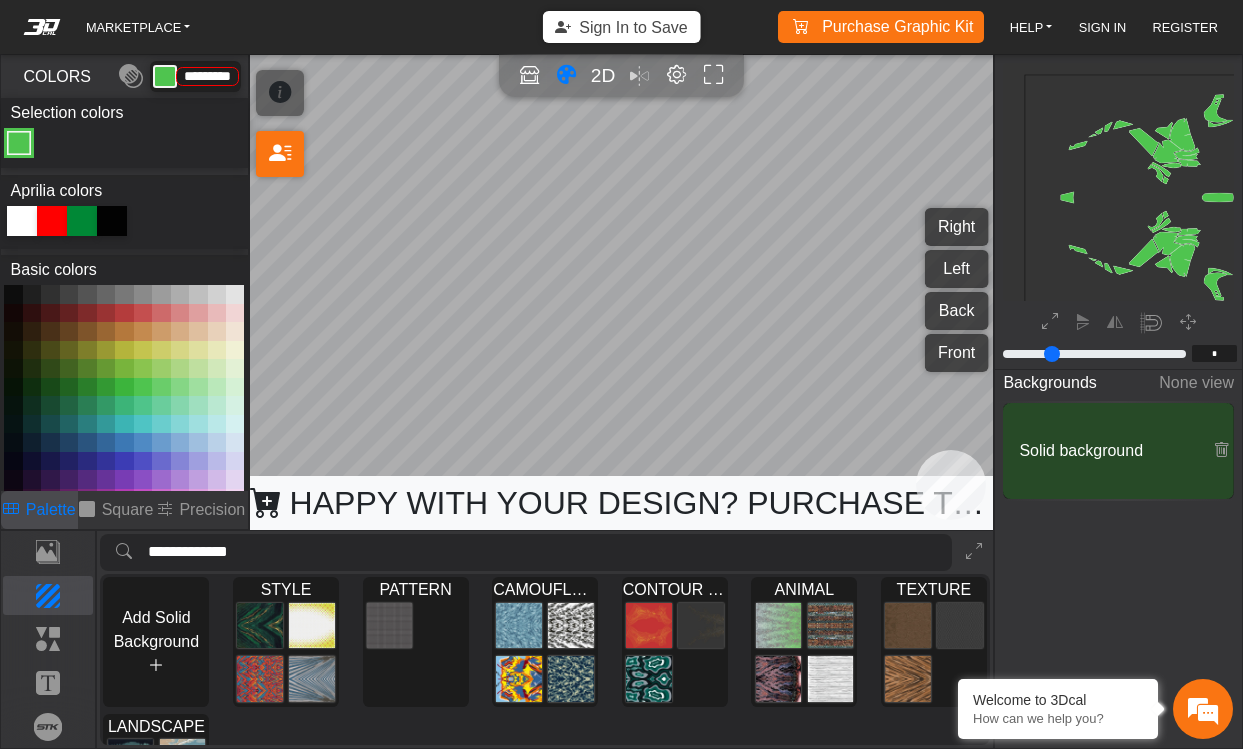 type on "**********" 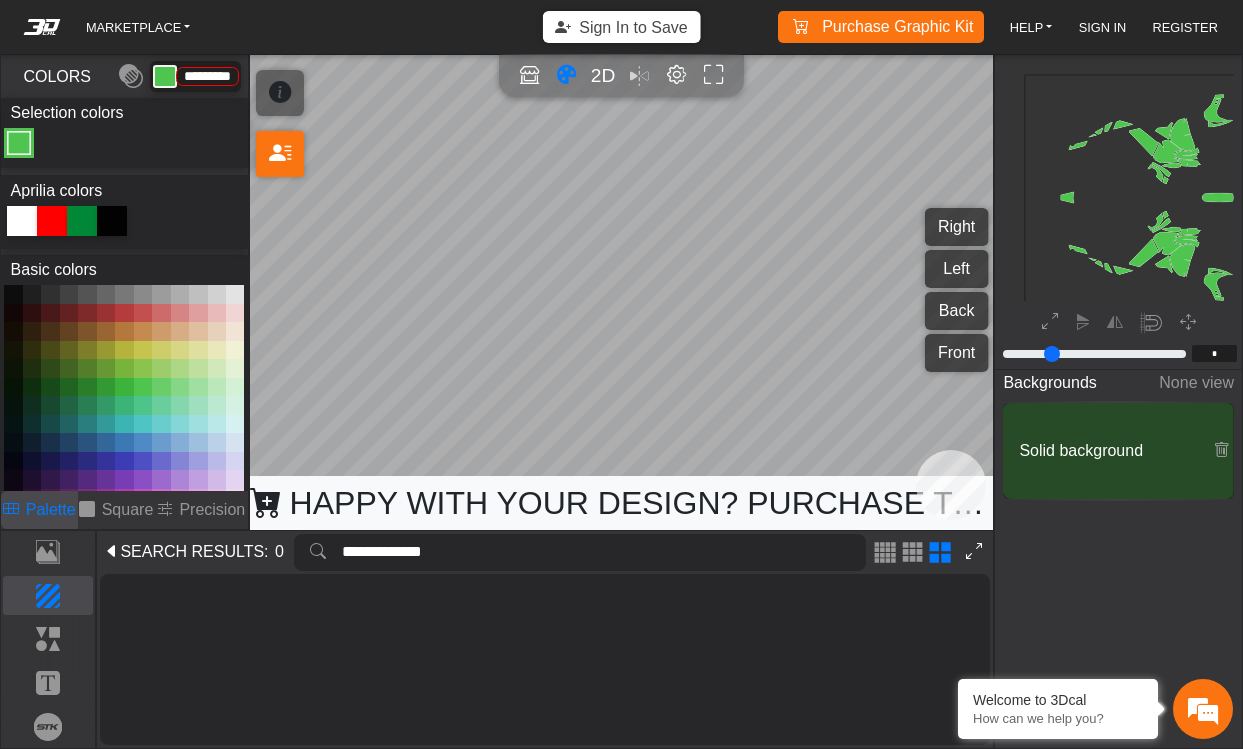 click at bounding box center [974, 552] 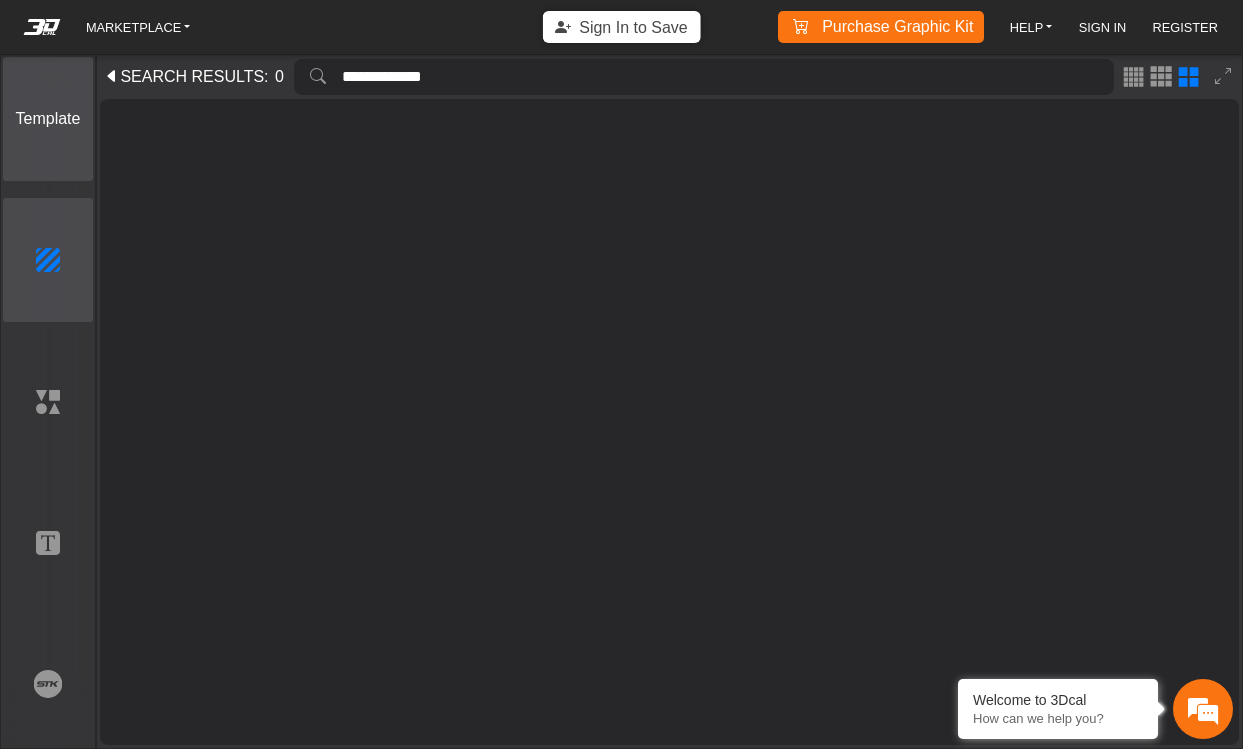 click on "Template" at bounding box center (48, 119) 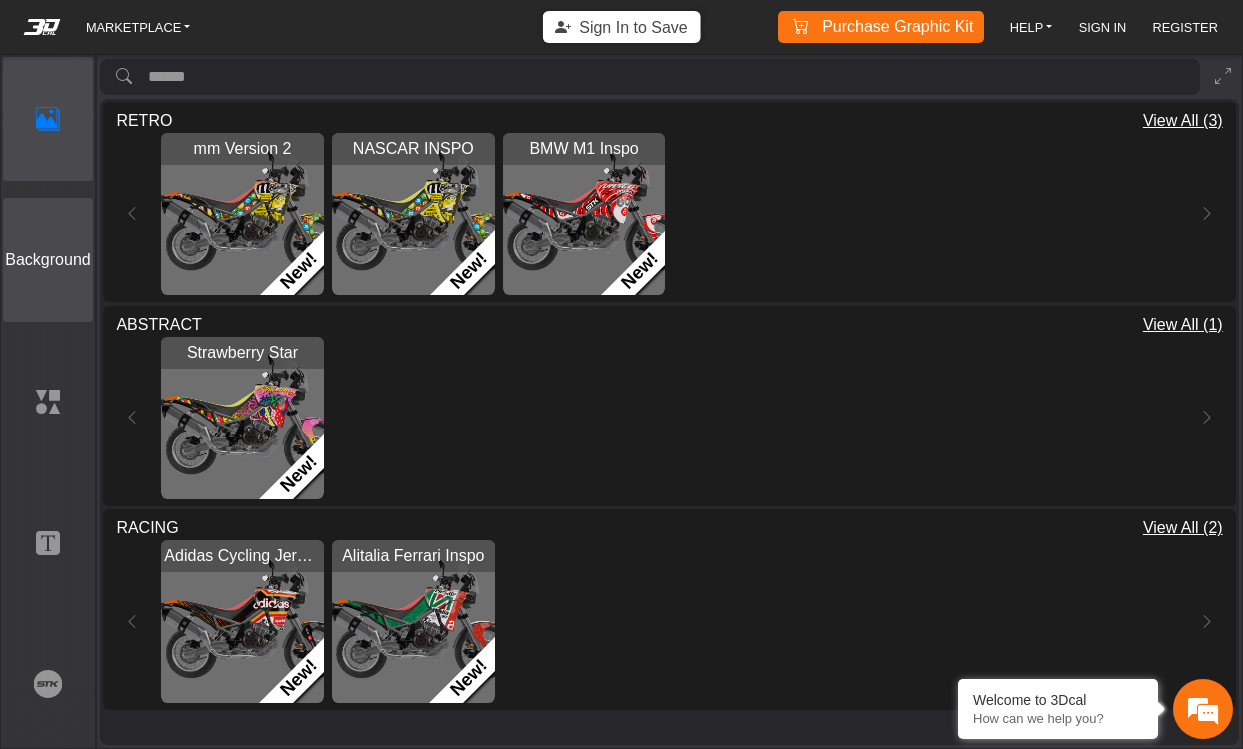 click on "Background" at bounding box center [48, 260] 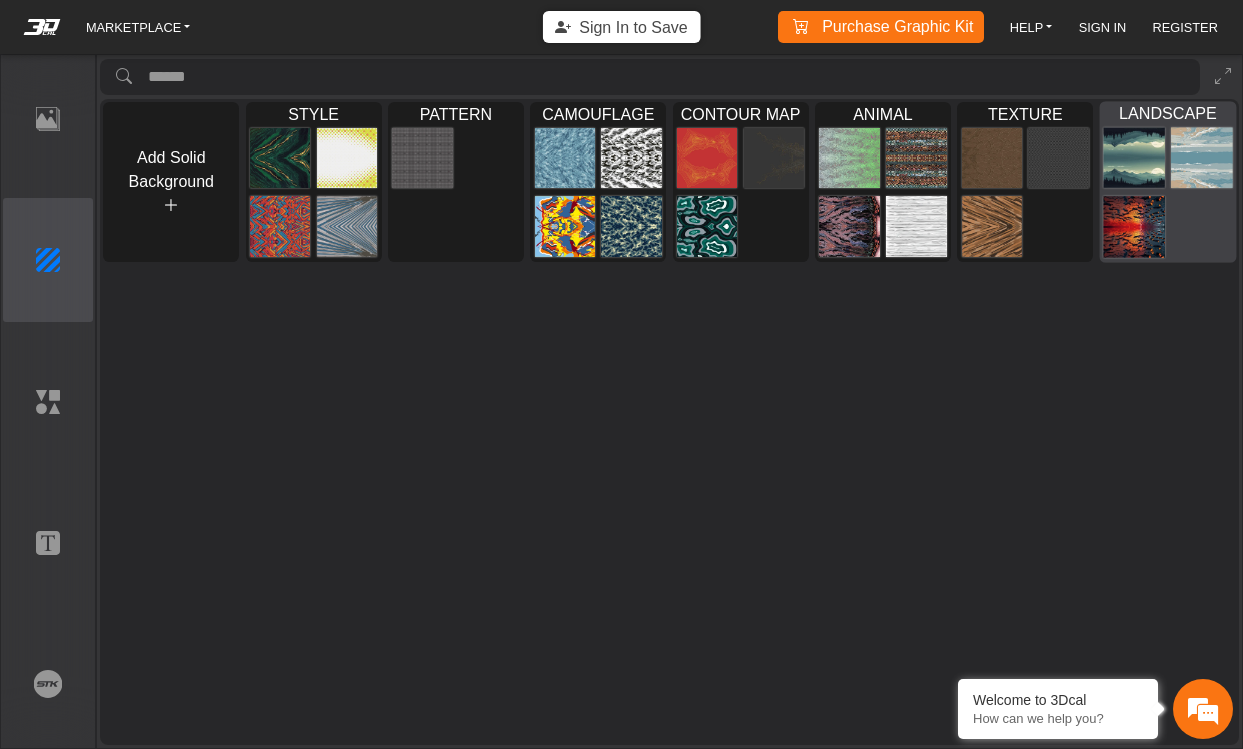 click at bounding box center [1133, 226] 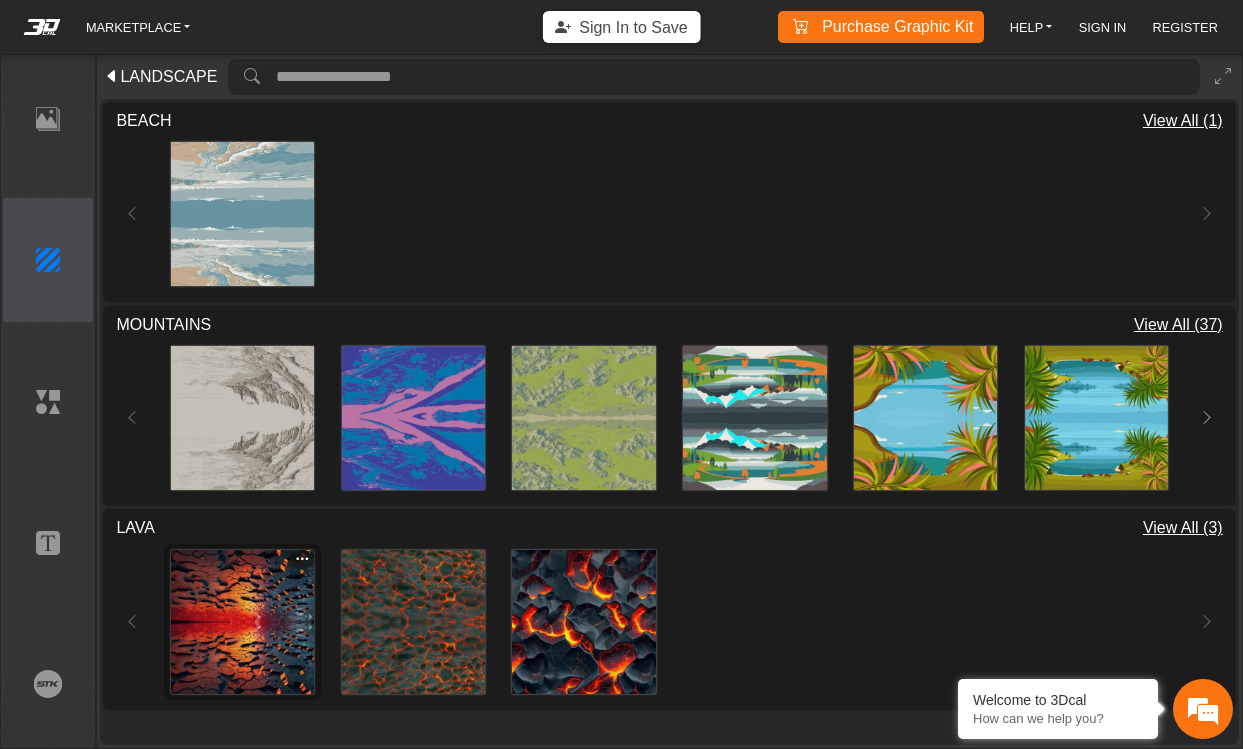 click at bounding box center (243, 622) 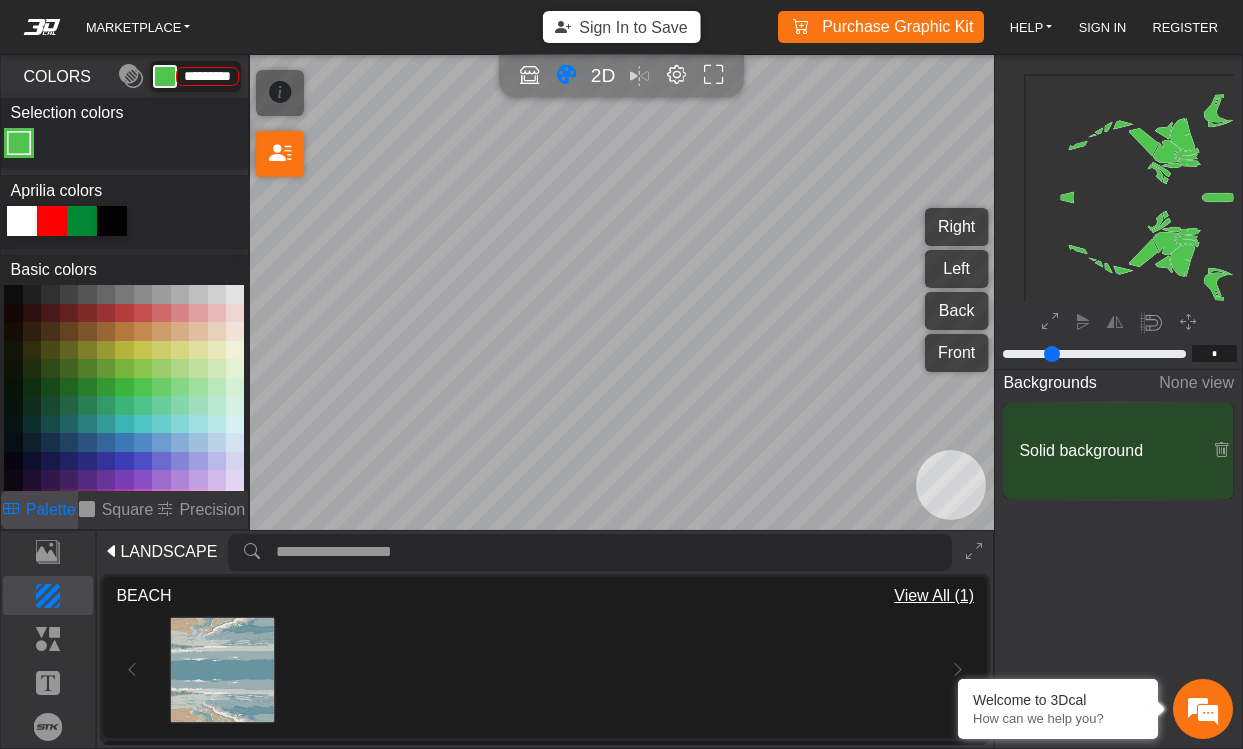 click on "BEACH View All (1) Loading... MOUNTAINS View All (37) Loading... Loading... Loading... Loading... Loading... Loading... LAVA View All (3) Loading... Loading... Loading..." at bounding box center (545, 886) 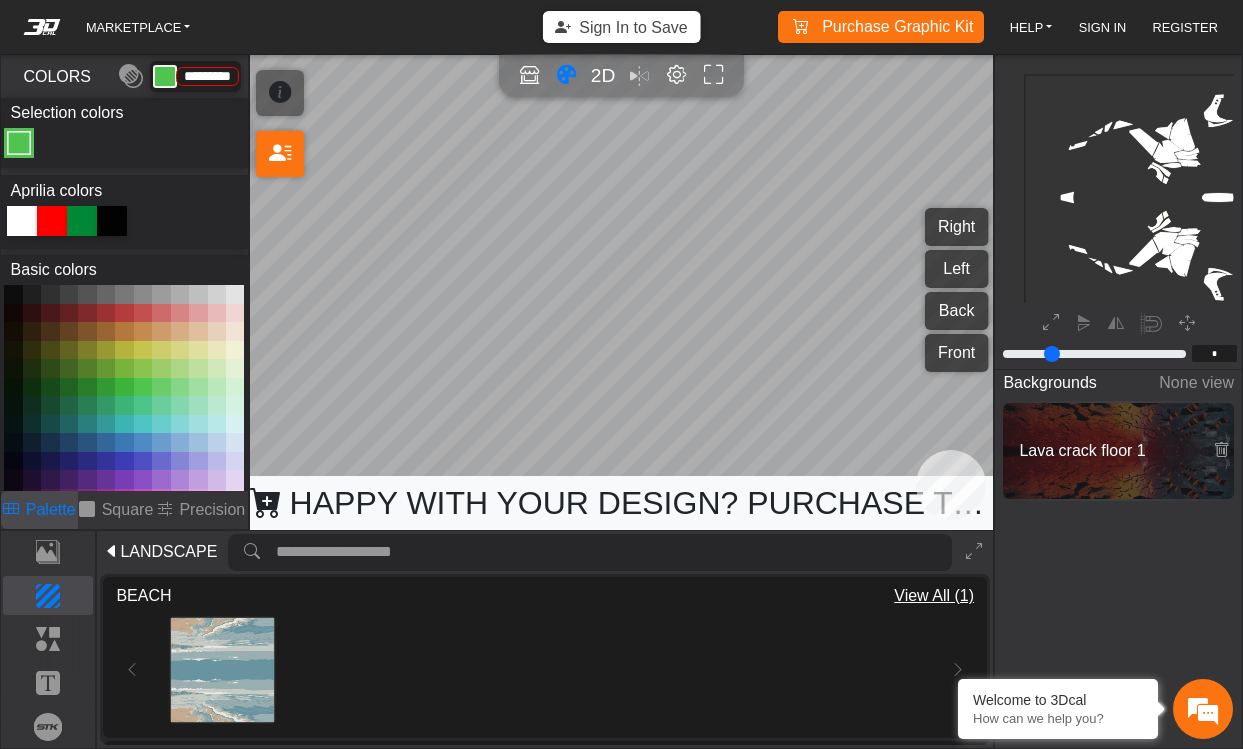 type on "****" 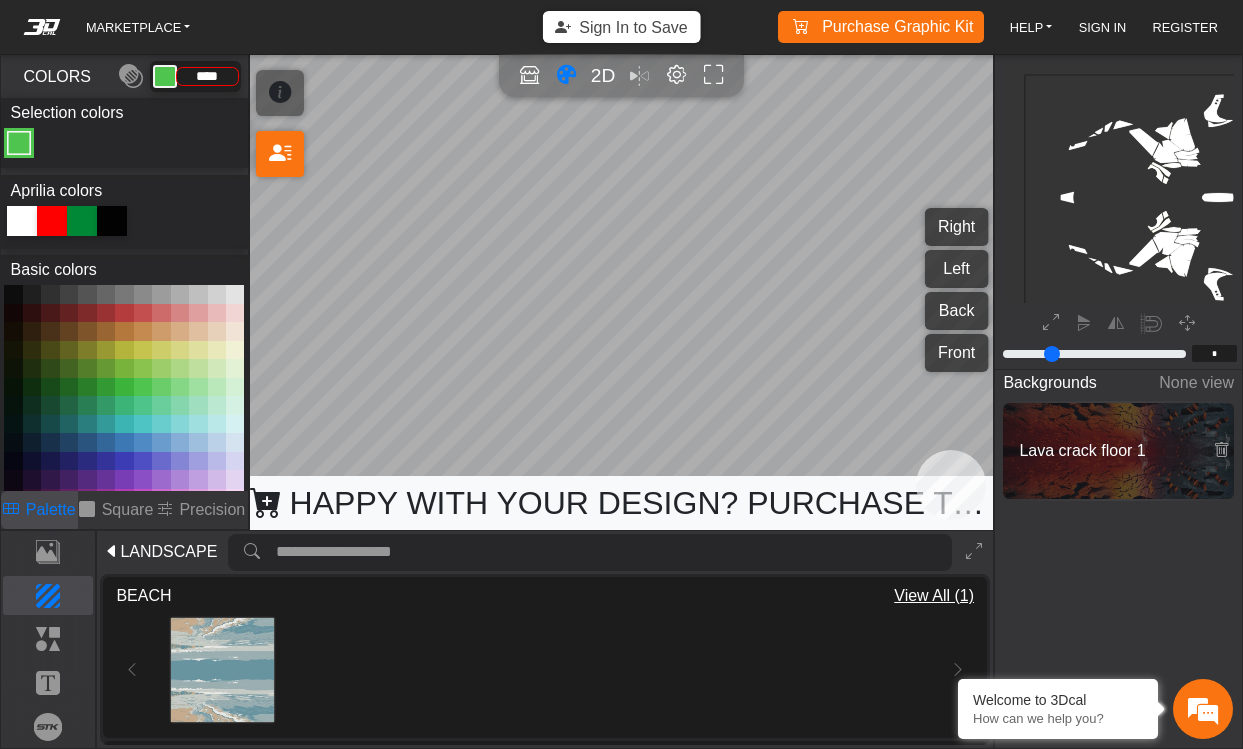 scroll, scrollTop: 248, scrollLeft: 253, axis: both 